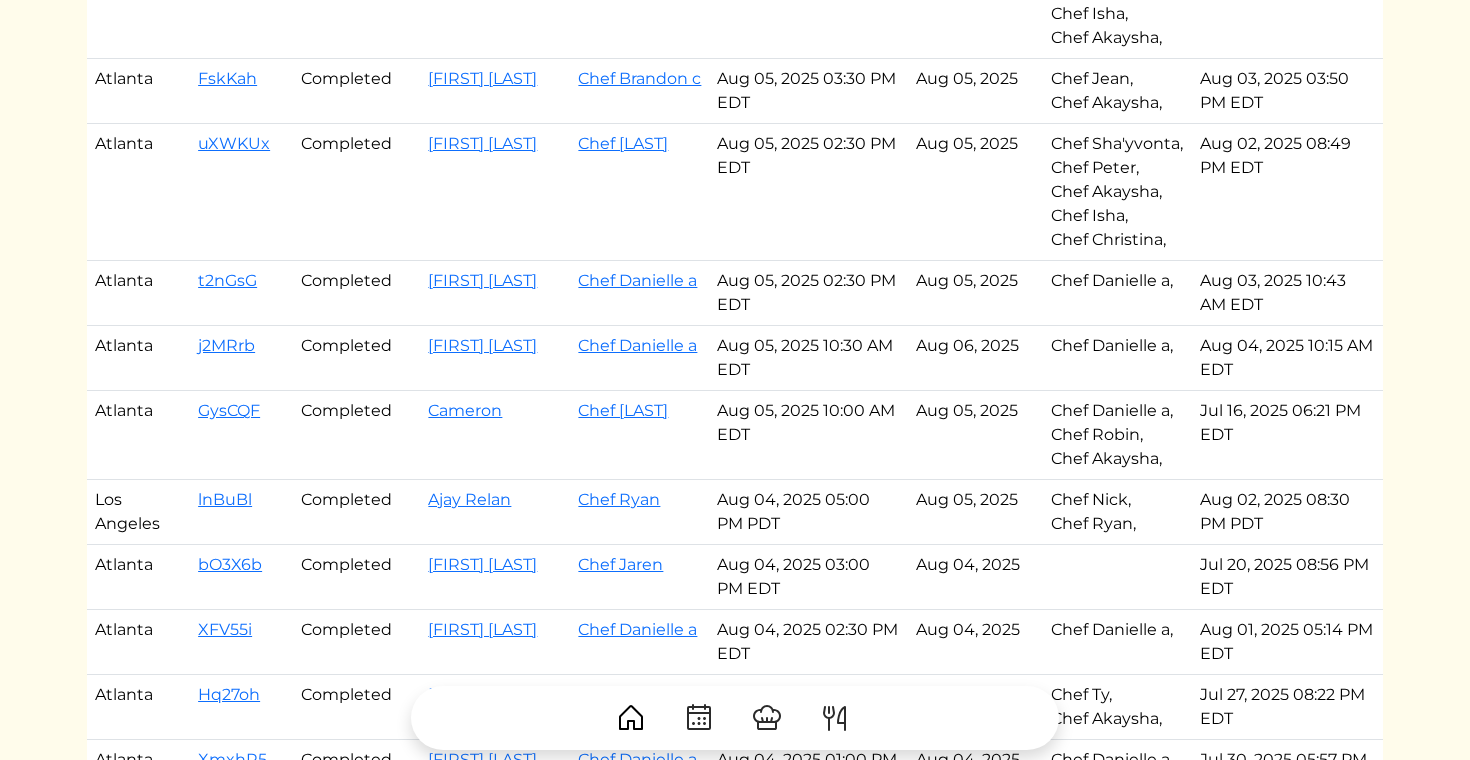 scroll, scrollTop: 0, scrollLeft: 0, axis: both 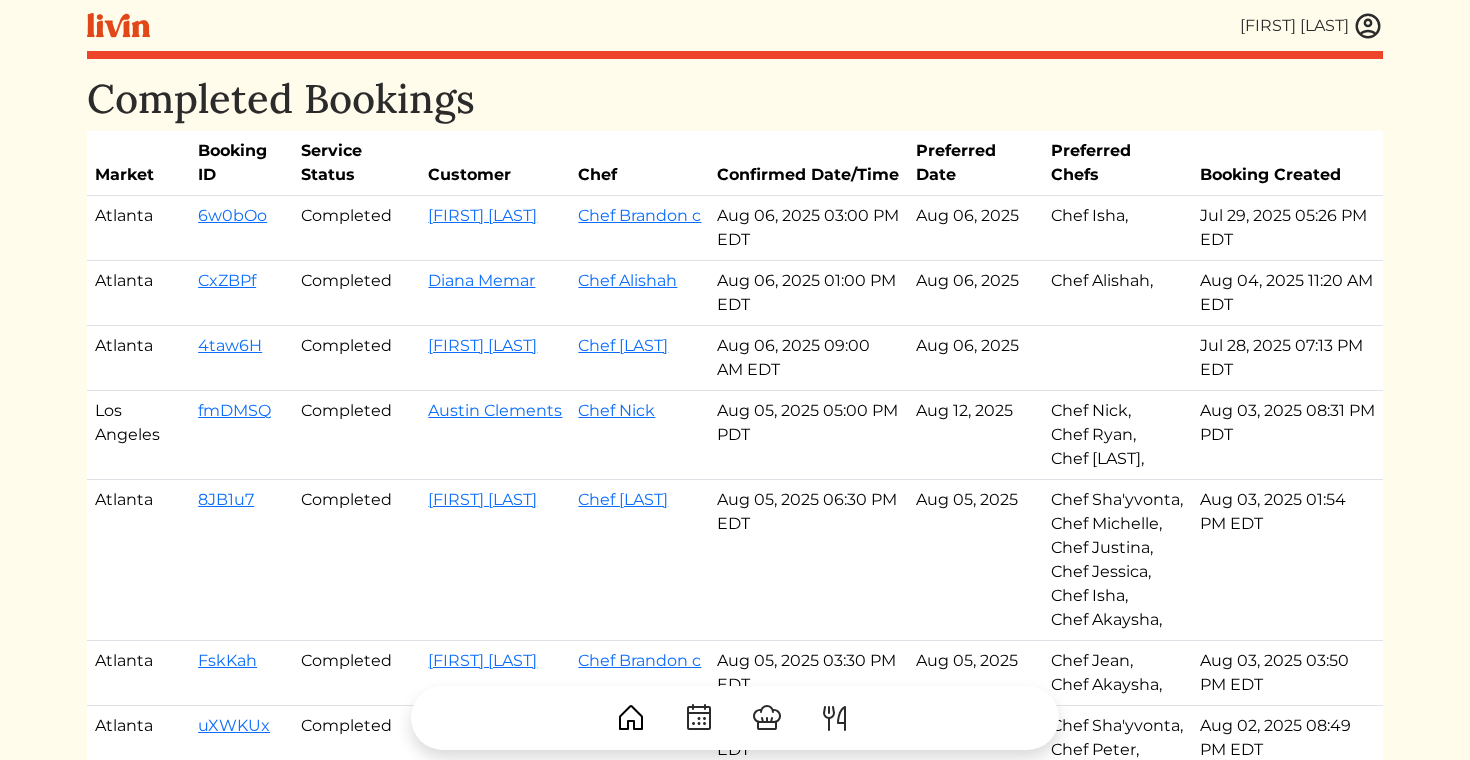 click at bounding box center (1368, 26) 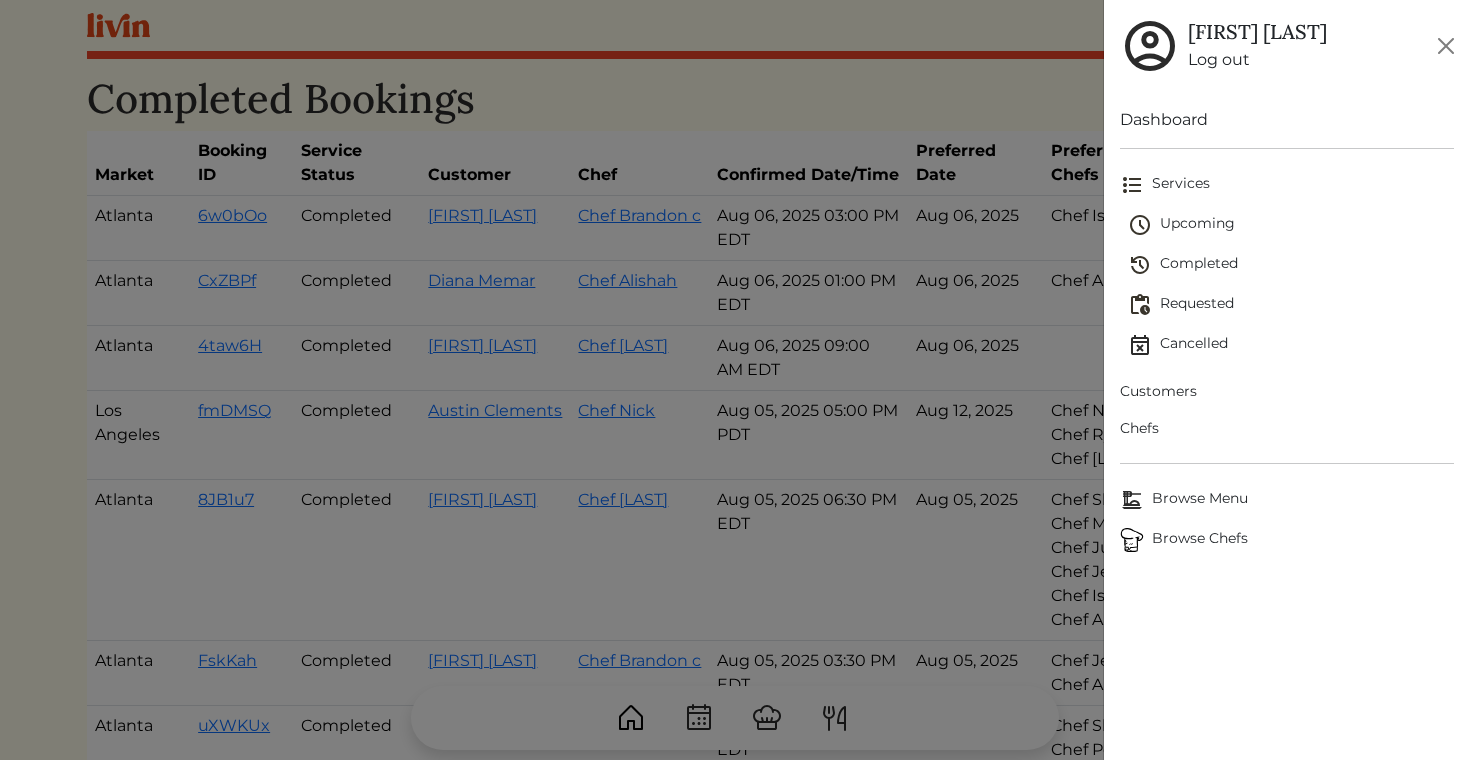 click on "Customers" at bounding box center [1287, 391] 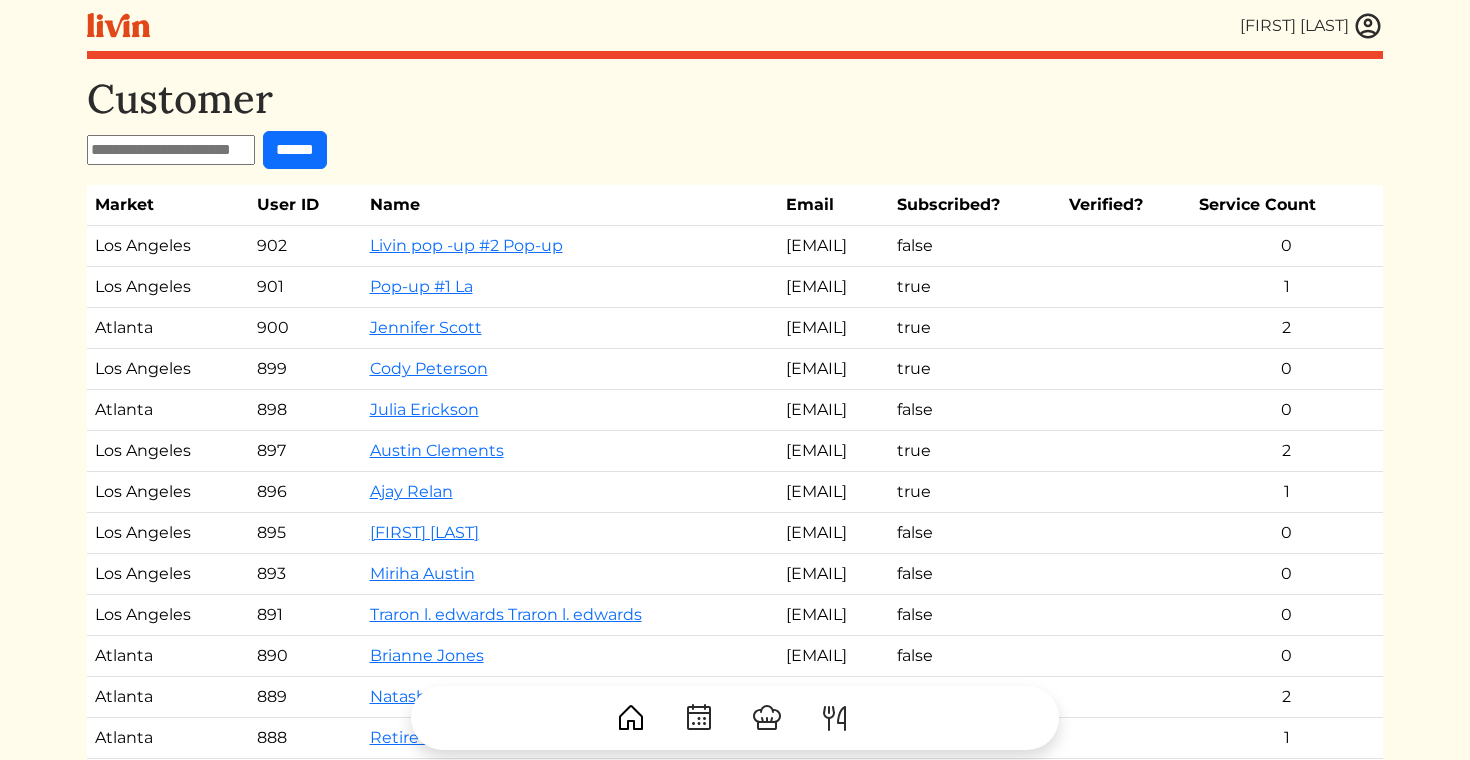 click at bounding box center [171, 150] 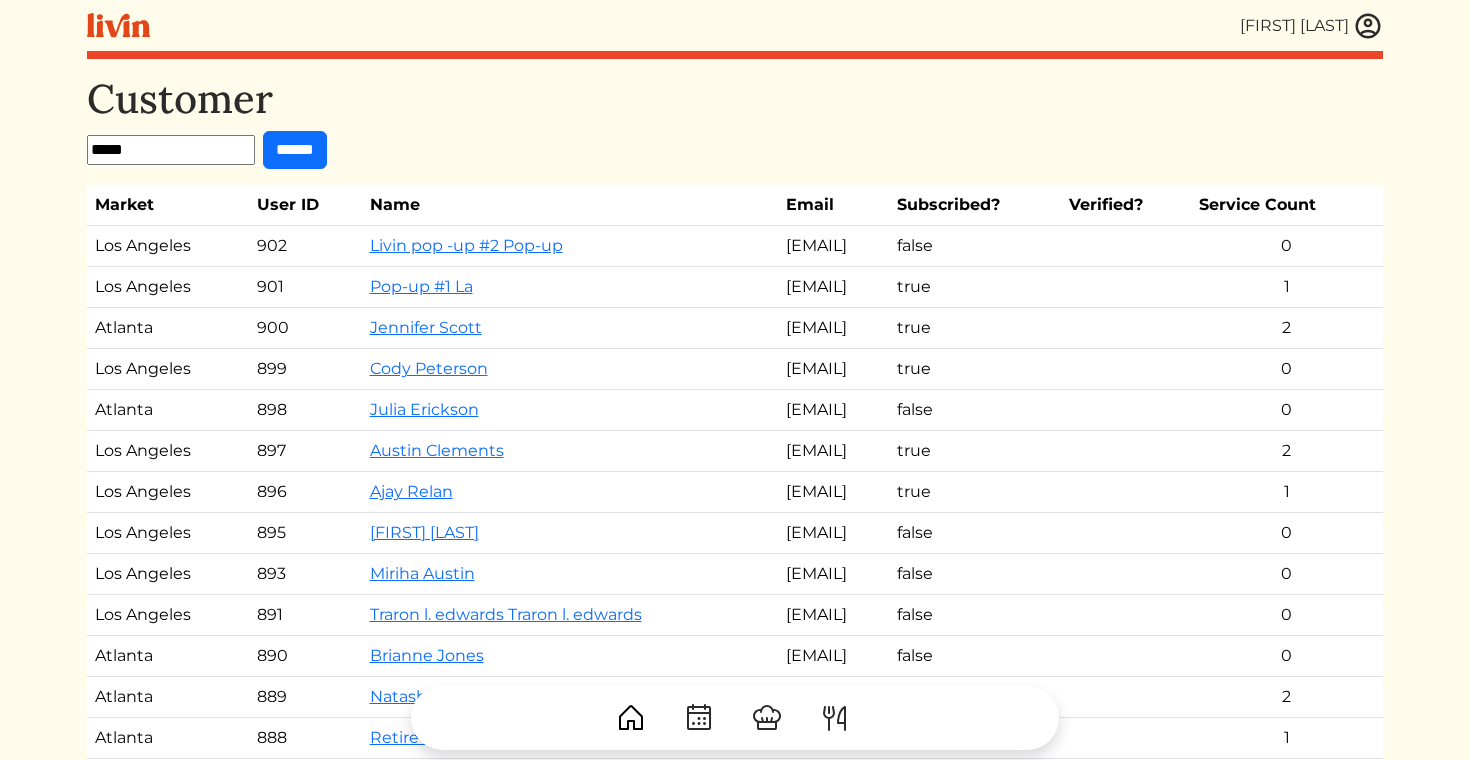 type on "*****" 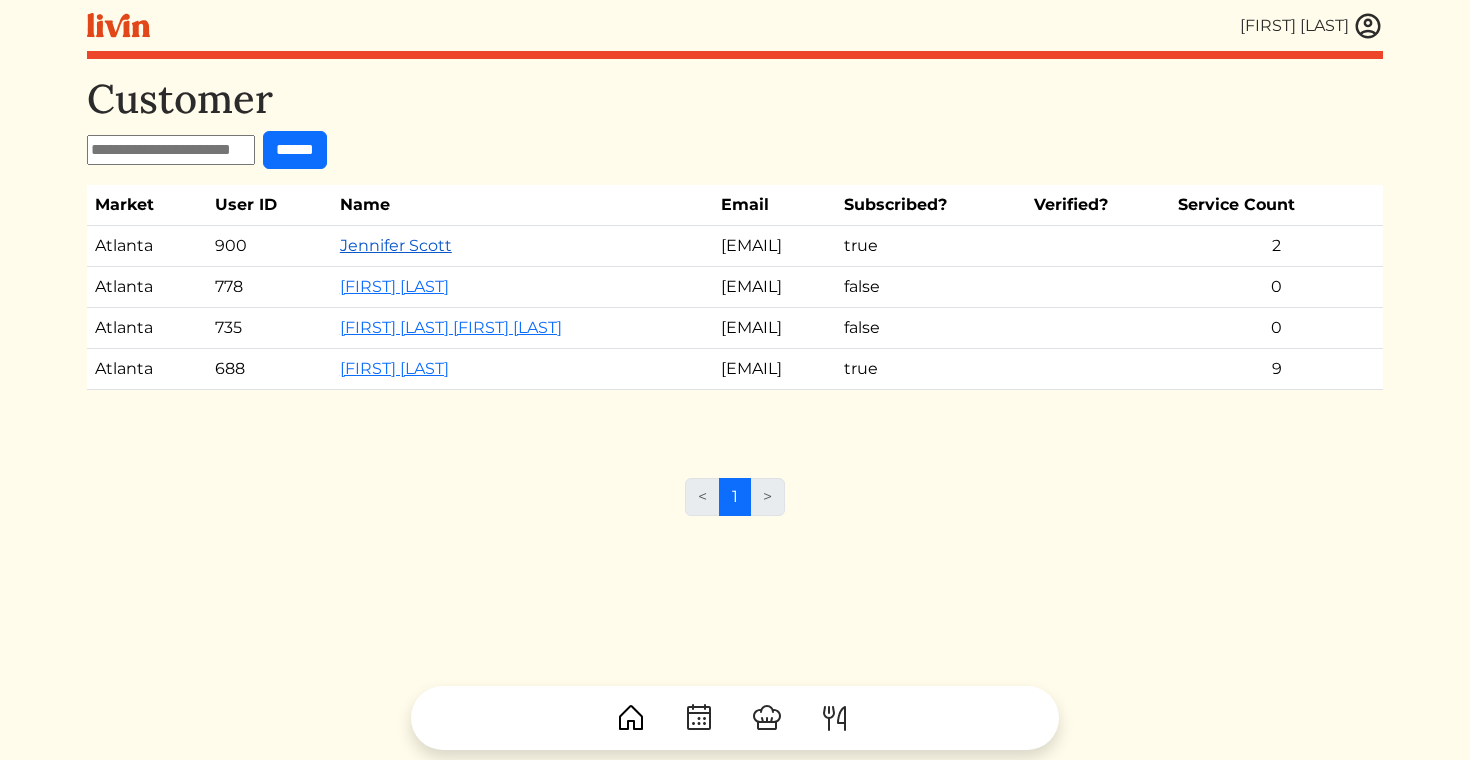 click on "Jennifer Scott" at bounding box center [396, 245] 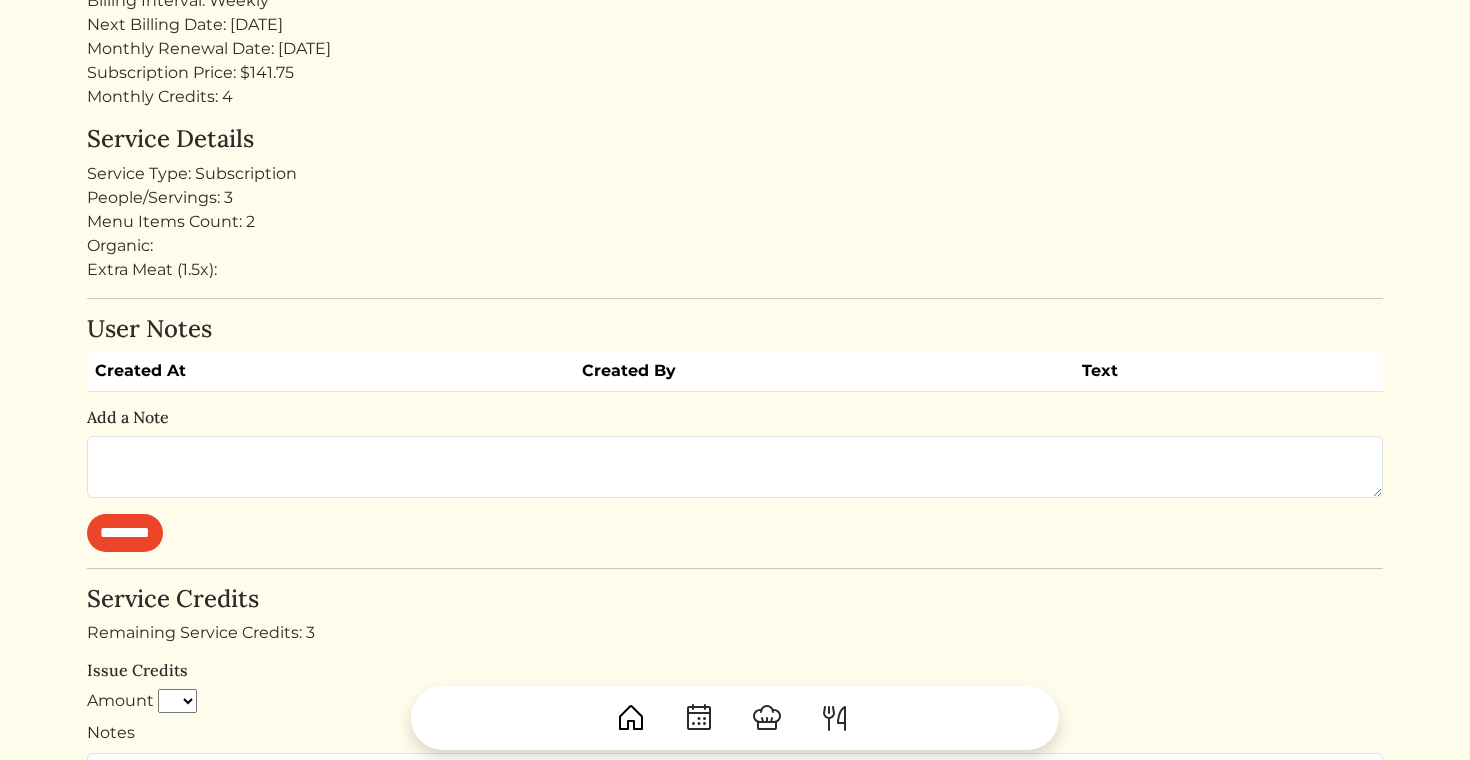 scroll, scrollTop: 0, scrollLeft: 0, axis: both 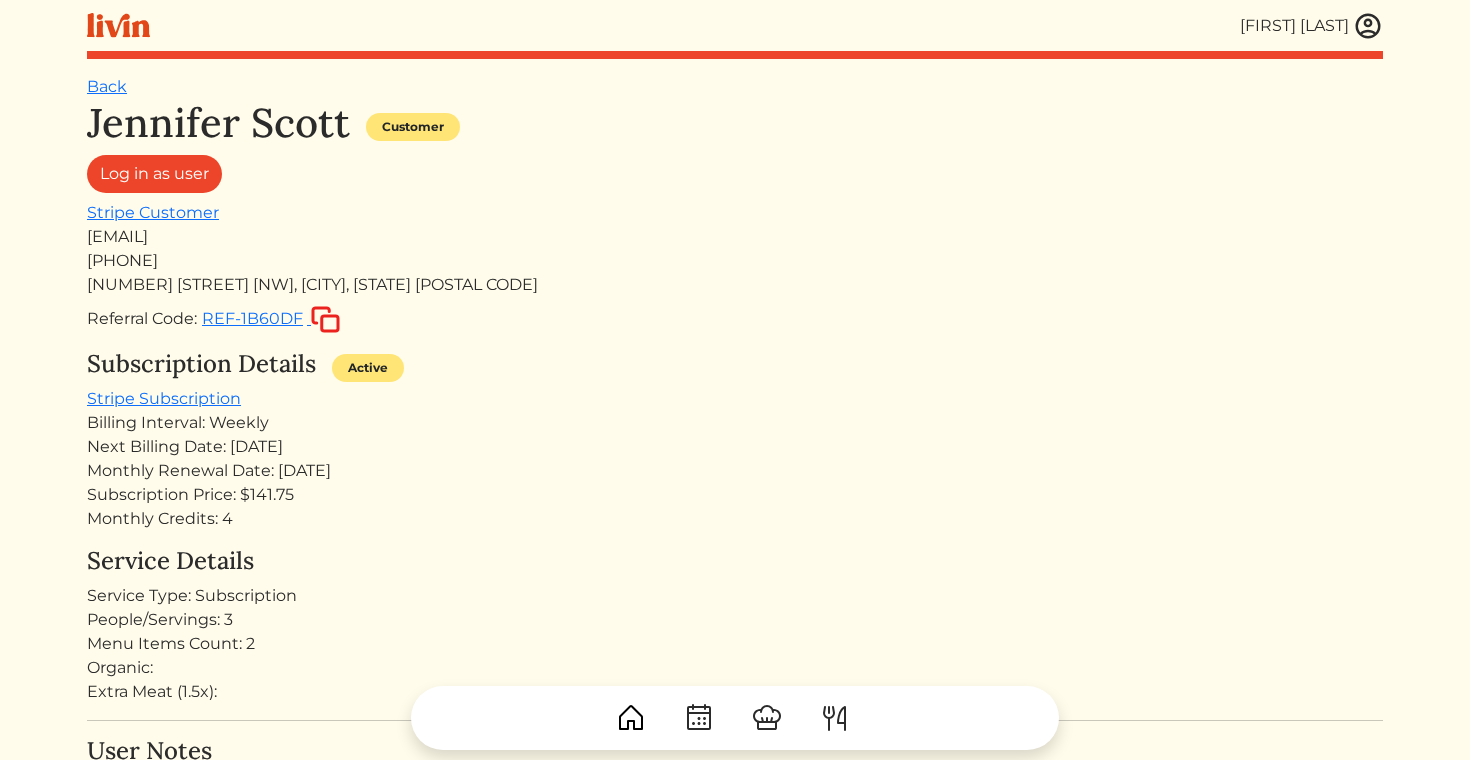 click at bounding box center (1368, 26) 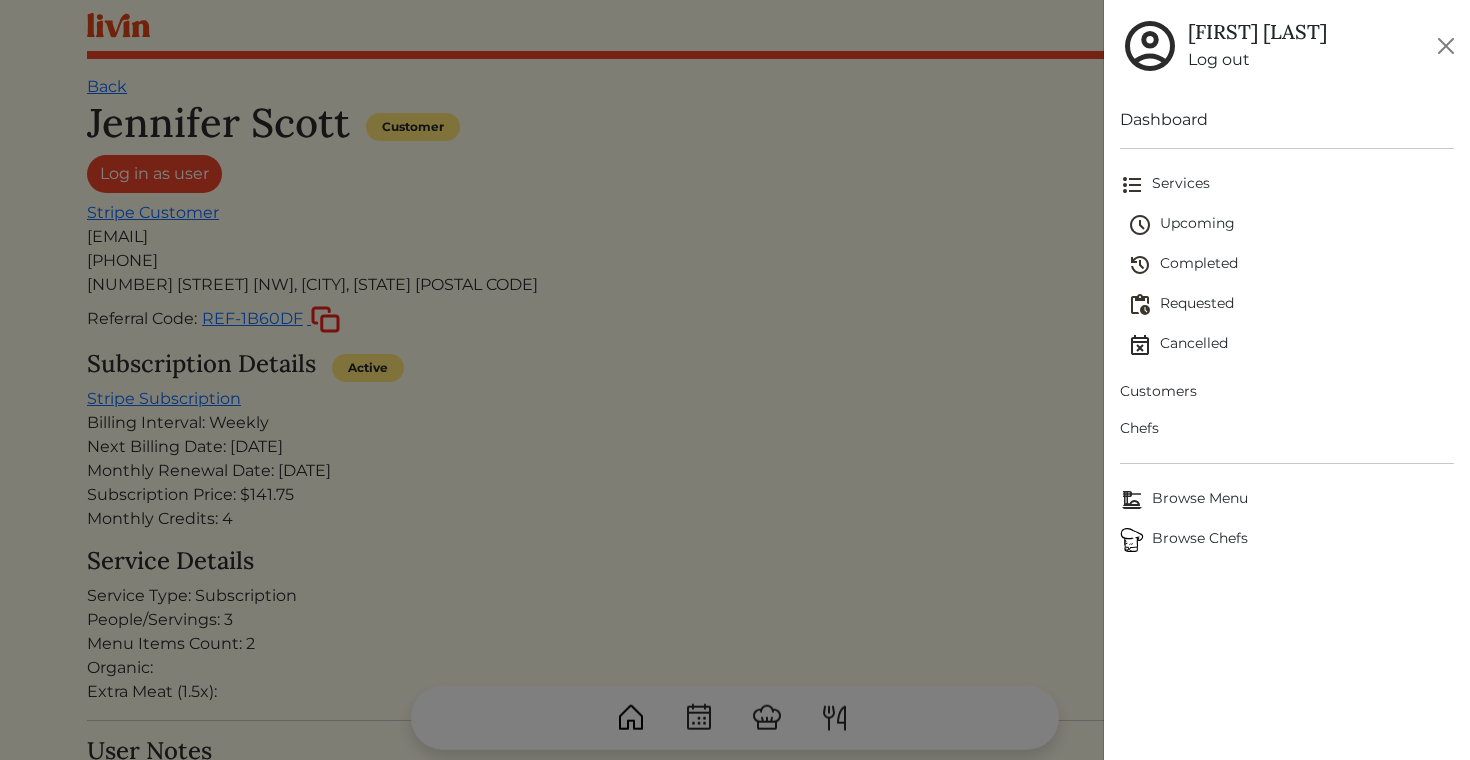 click on "Browse Chefs" at bounding box center (1287, 540) 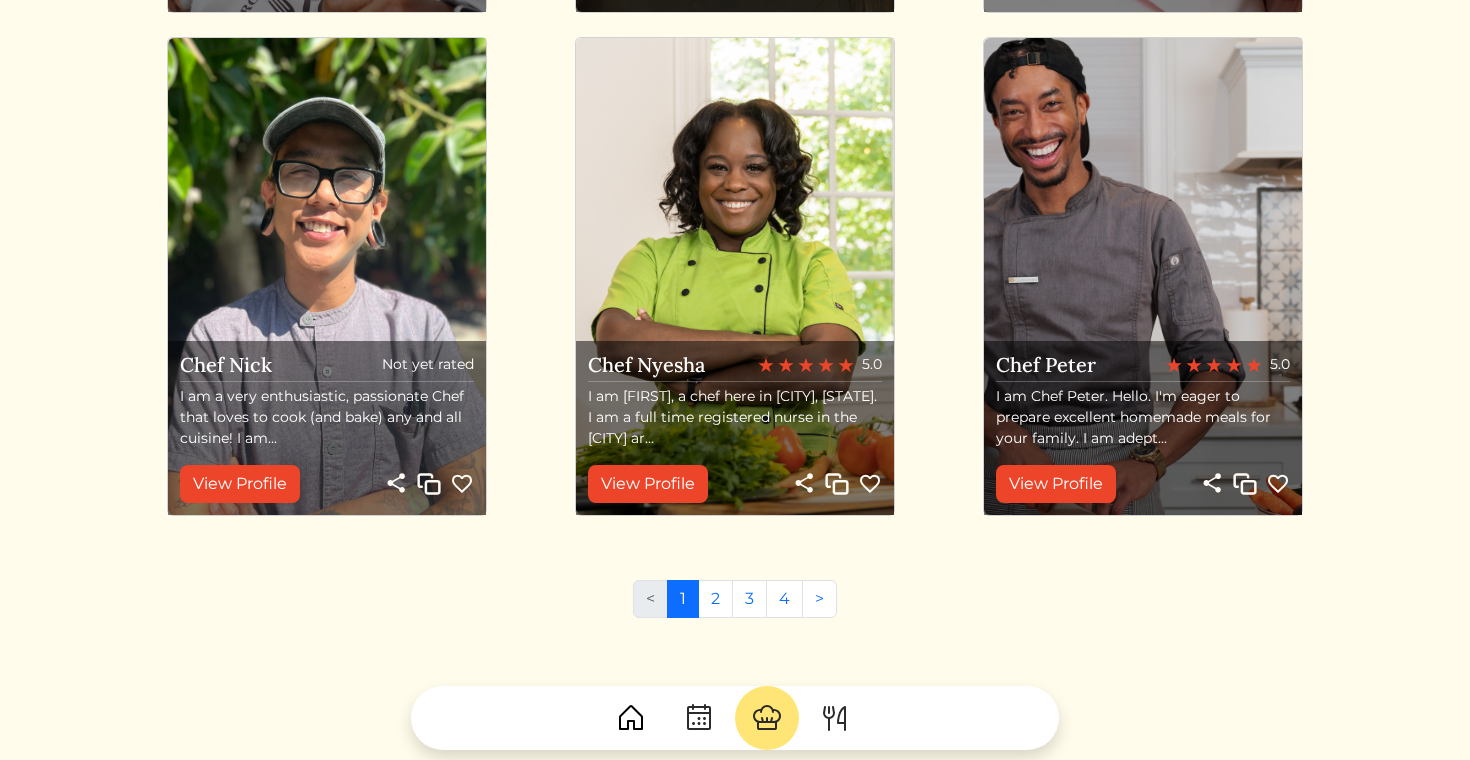 scroll, scrollTop: 2133, scrollLeft: 0, axis: vertical 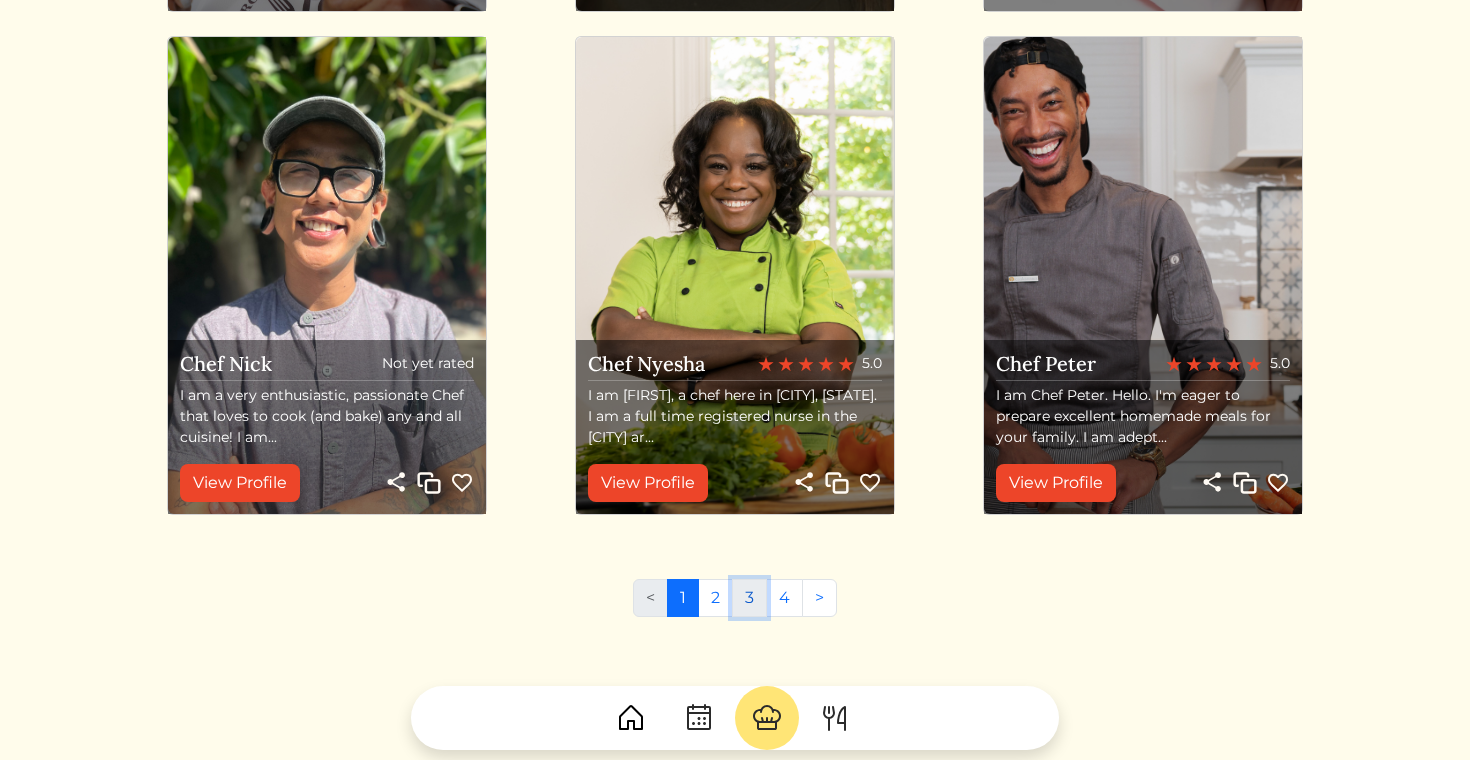click on "3" at bounding box center (749, 598) 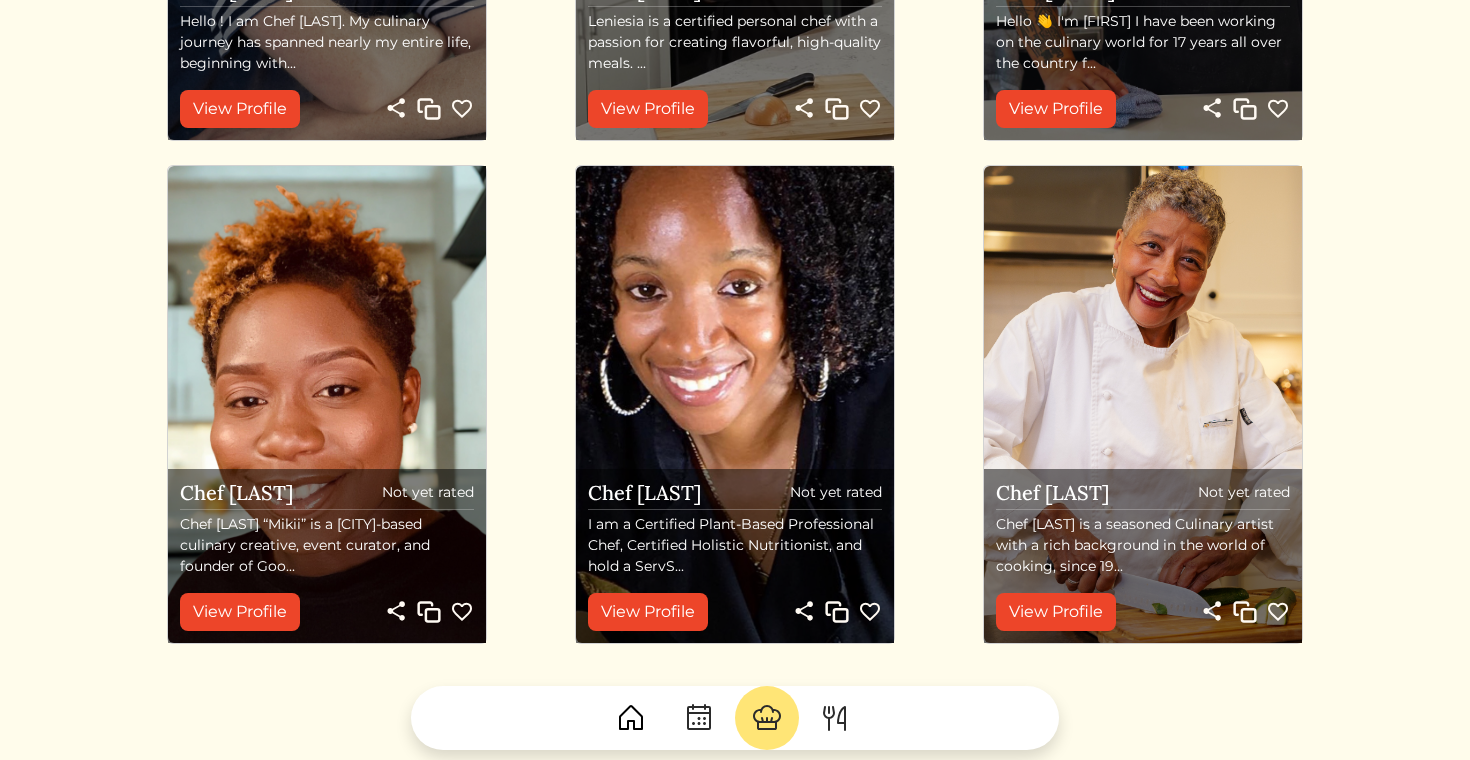 scroll, scrollTop: 1786, scrollLeft: 0, axis: vertical 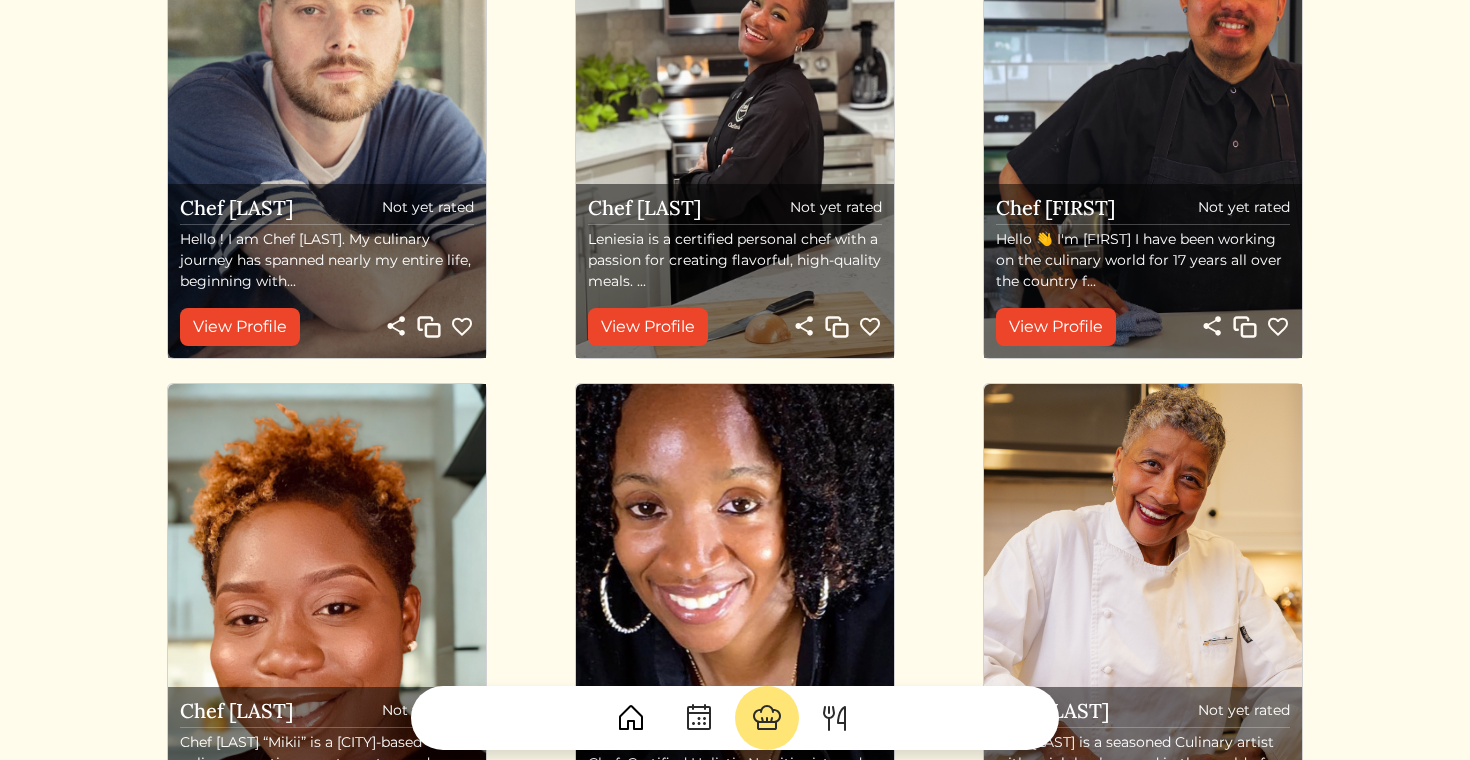click at bounding box center [1245, 327] 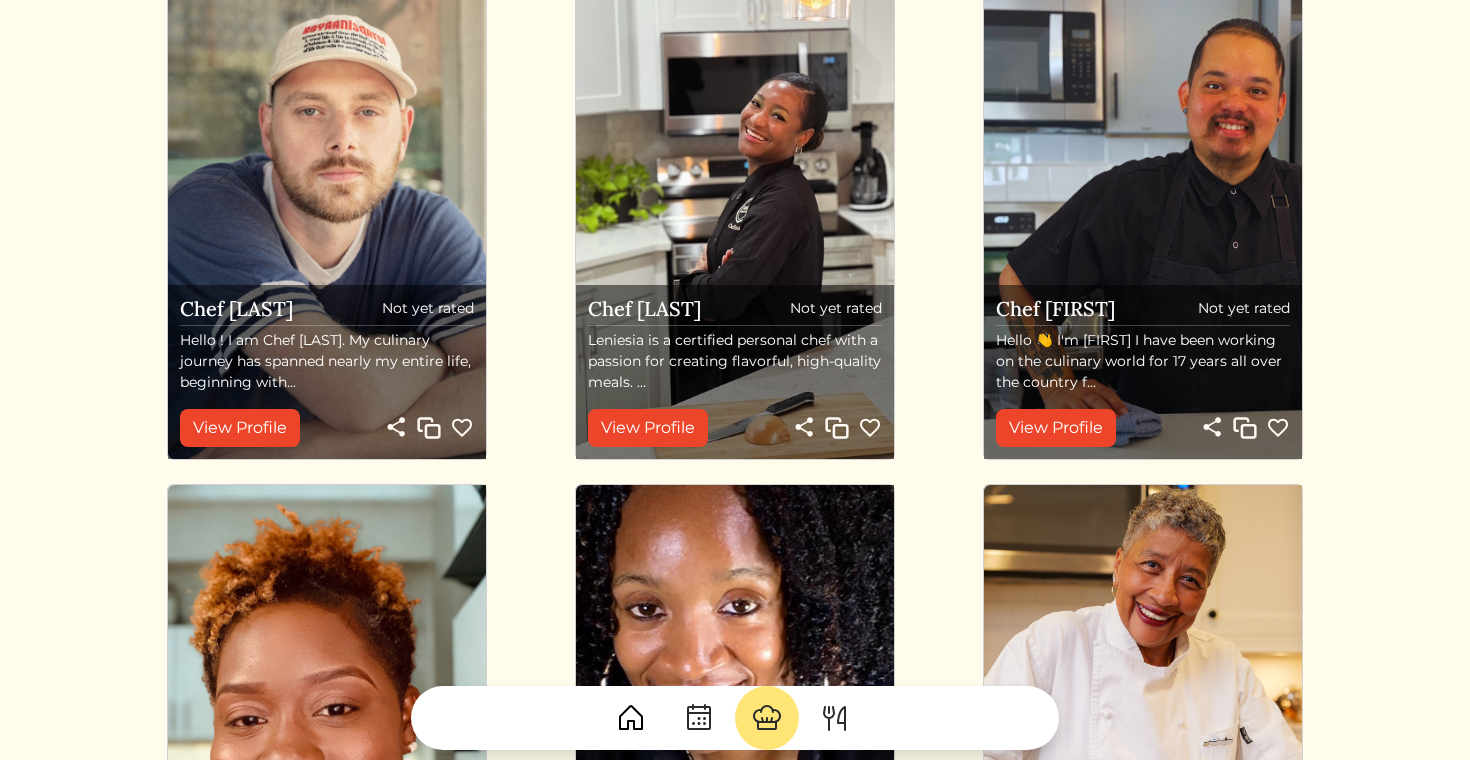 scroll, scrollTop: 1677, scrollLeft: 0, axis: vertical 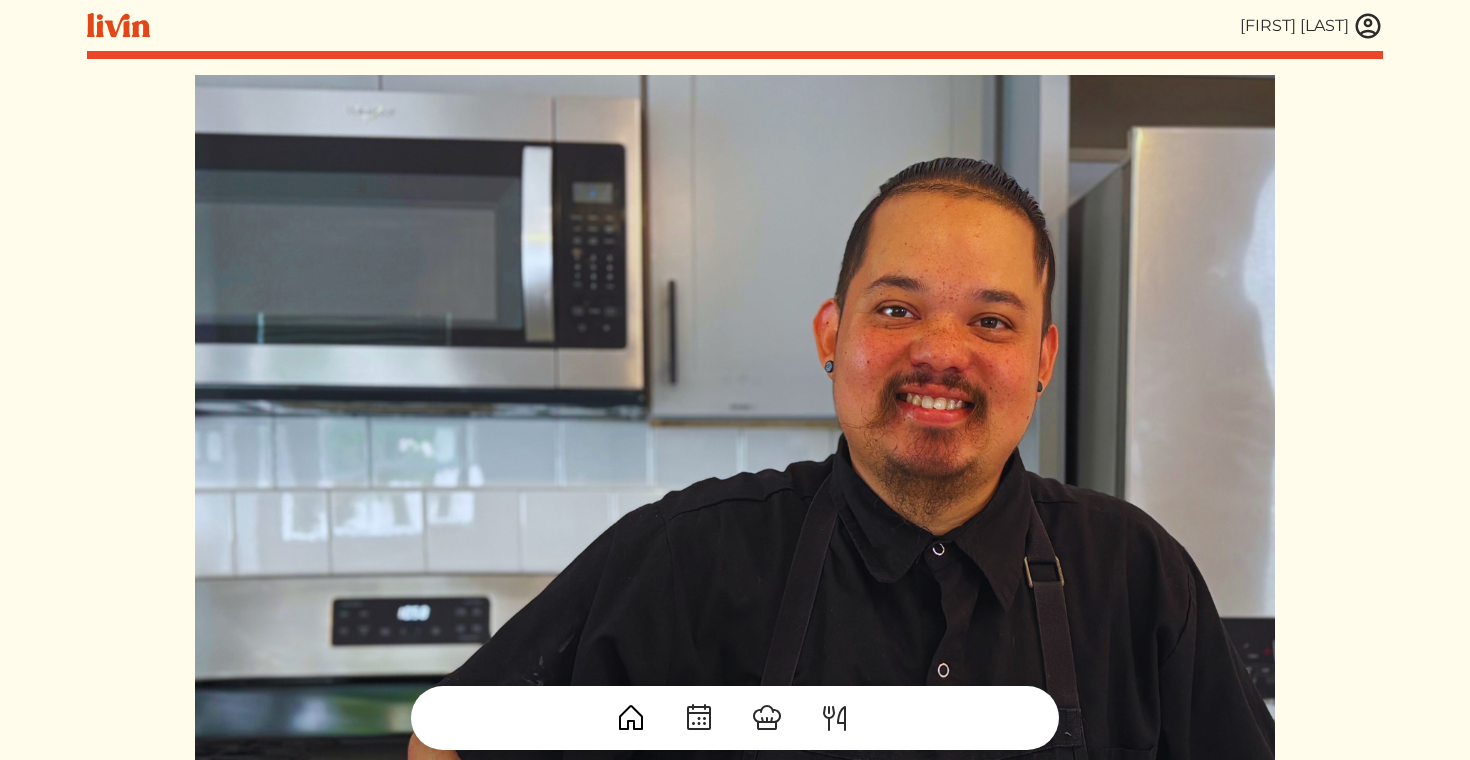 click at bounding box center [1368, 26] 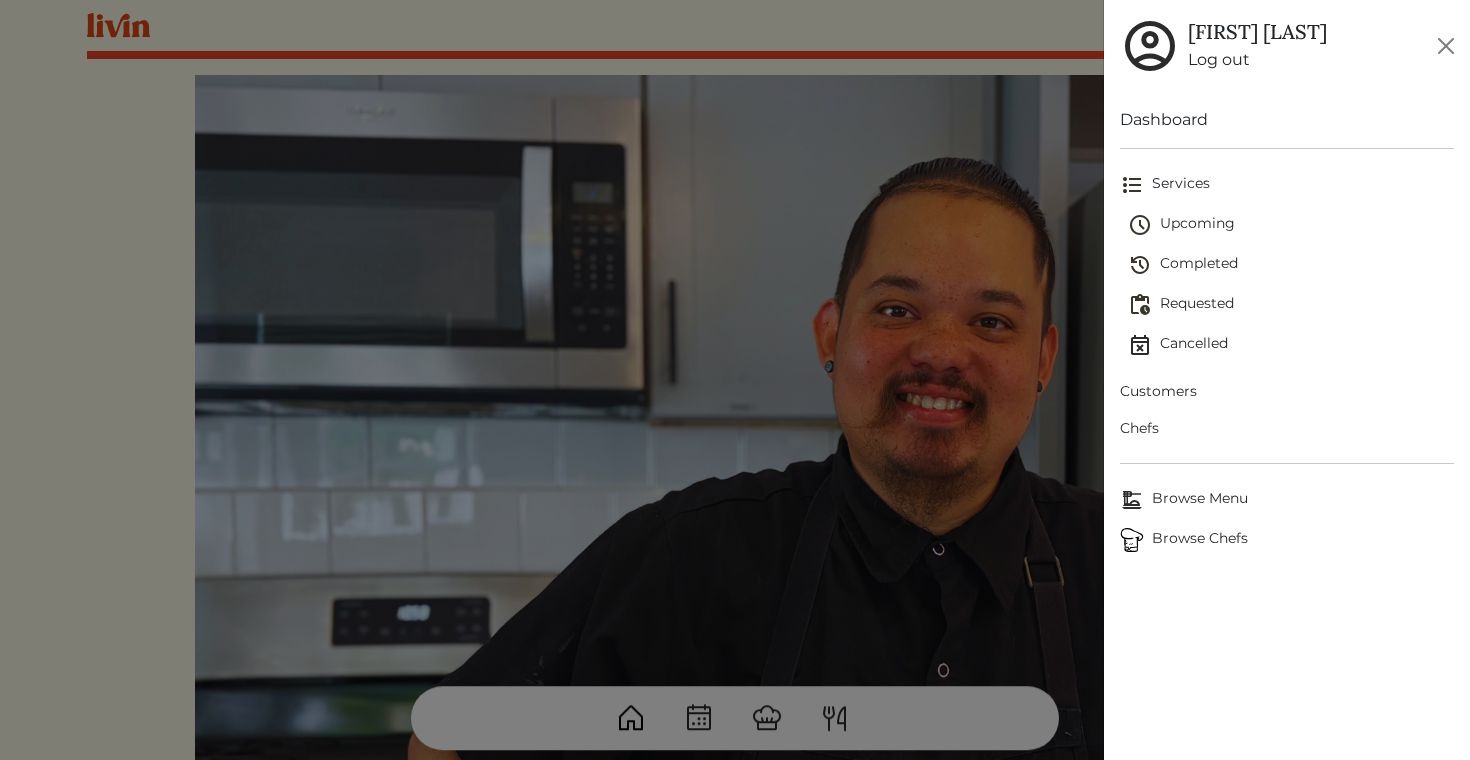 click on "Customers" at bounding box center (1287, 391) 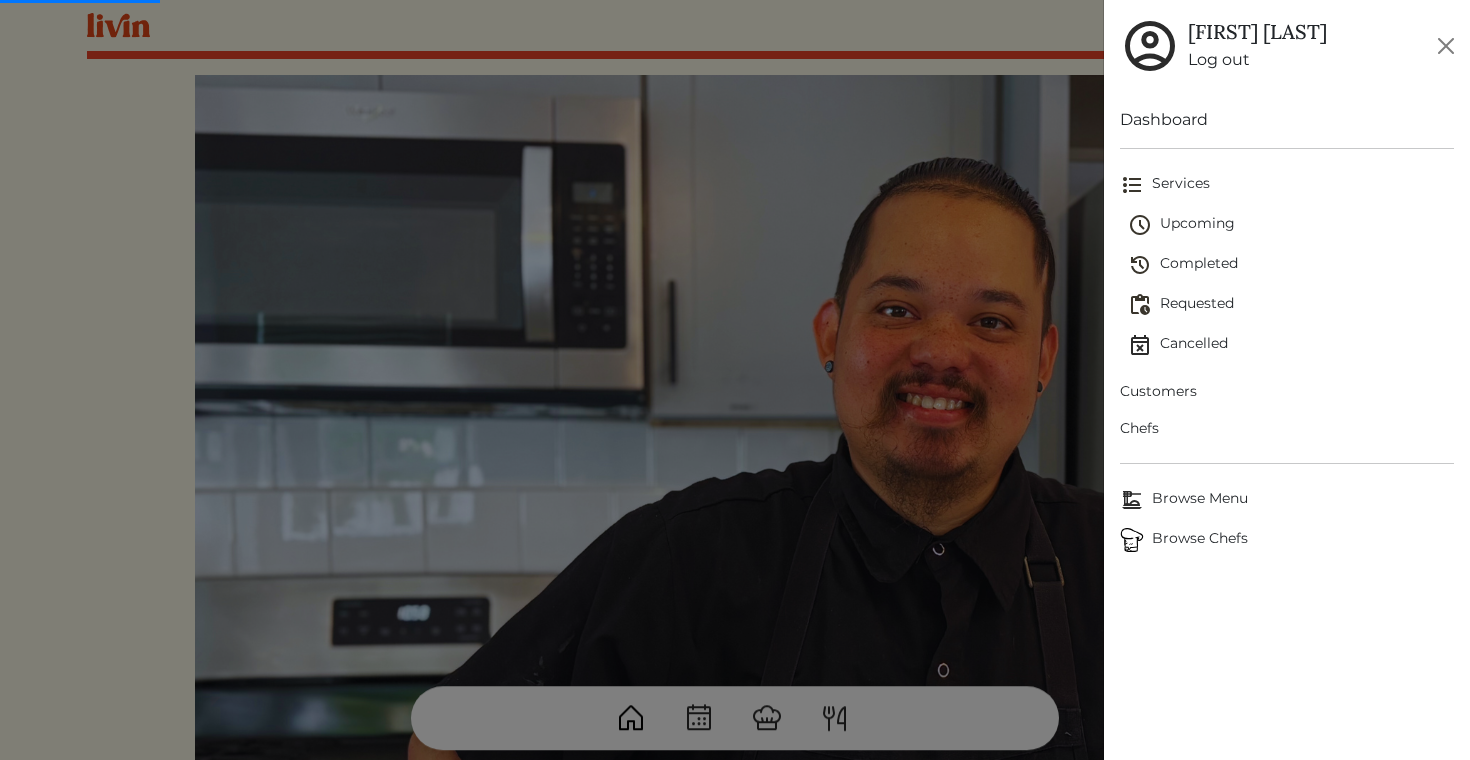 click on "Customers" at bounding box center [1287, 391] 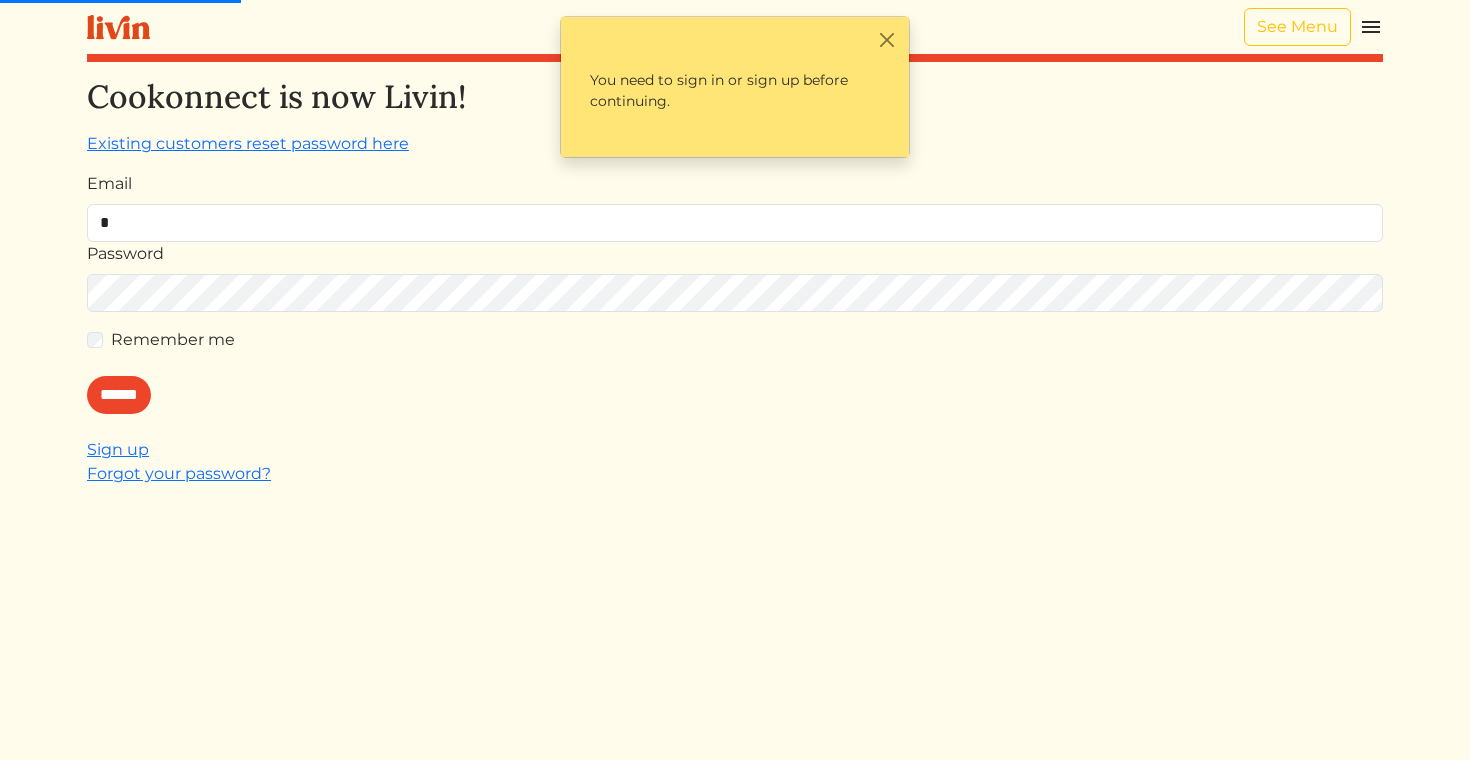 type on "**" 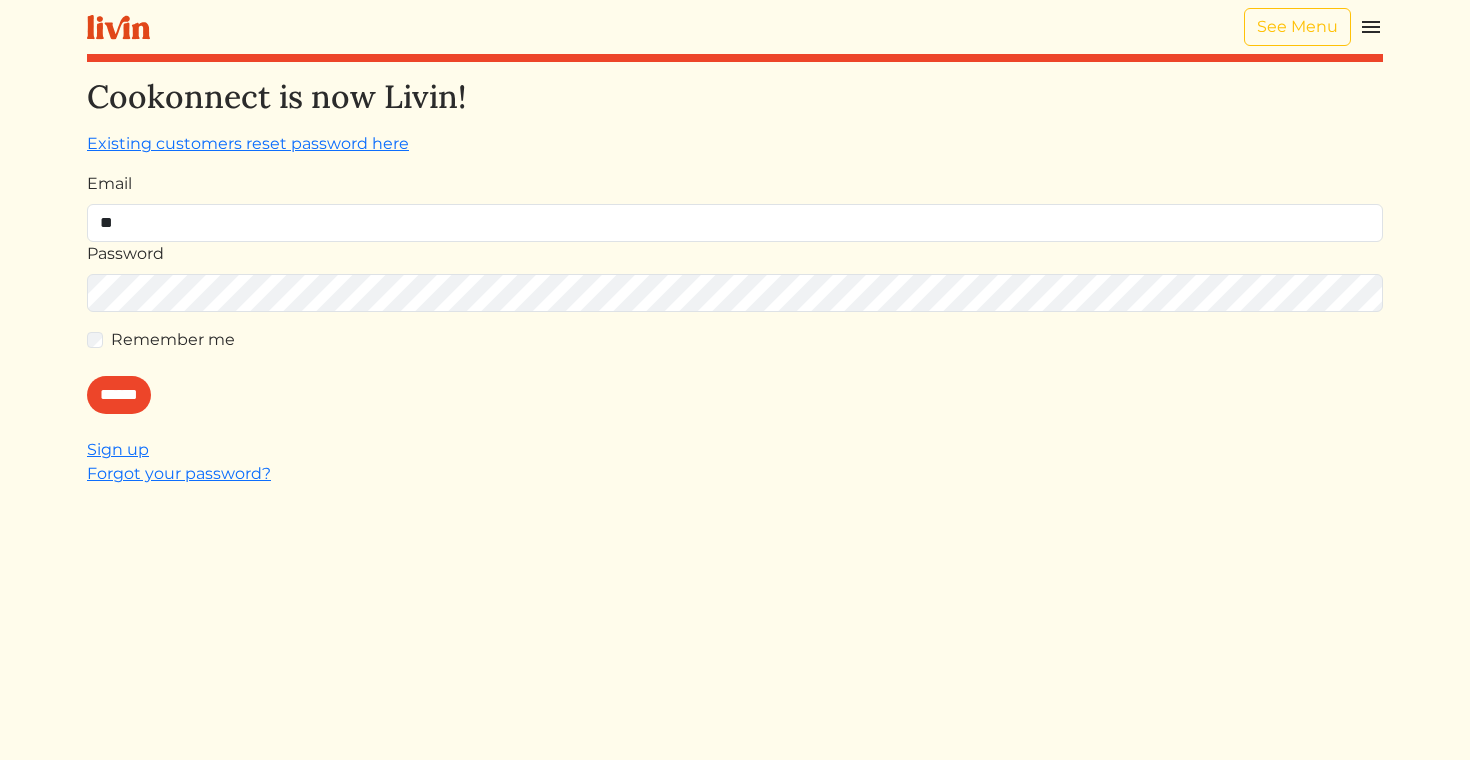 type on "*" 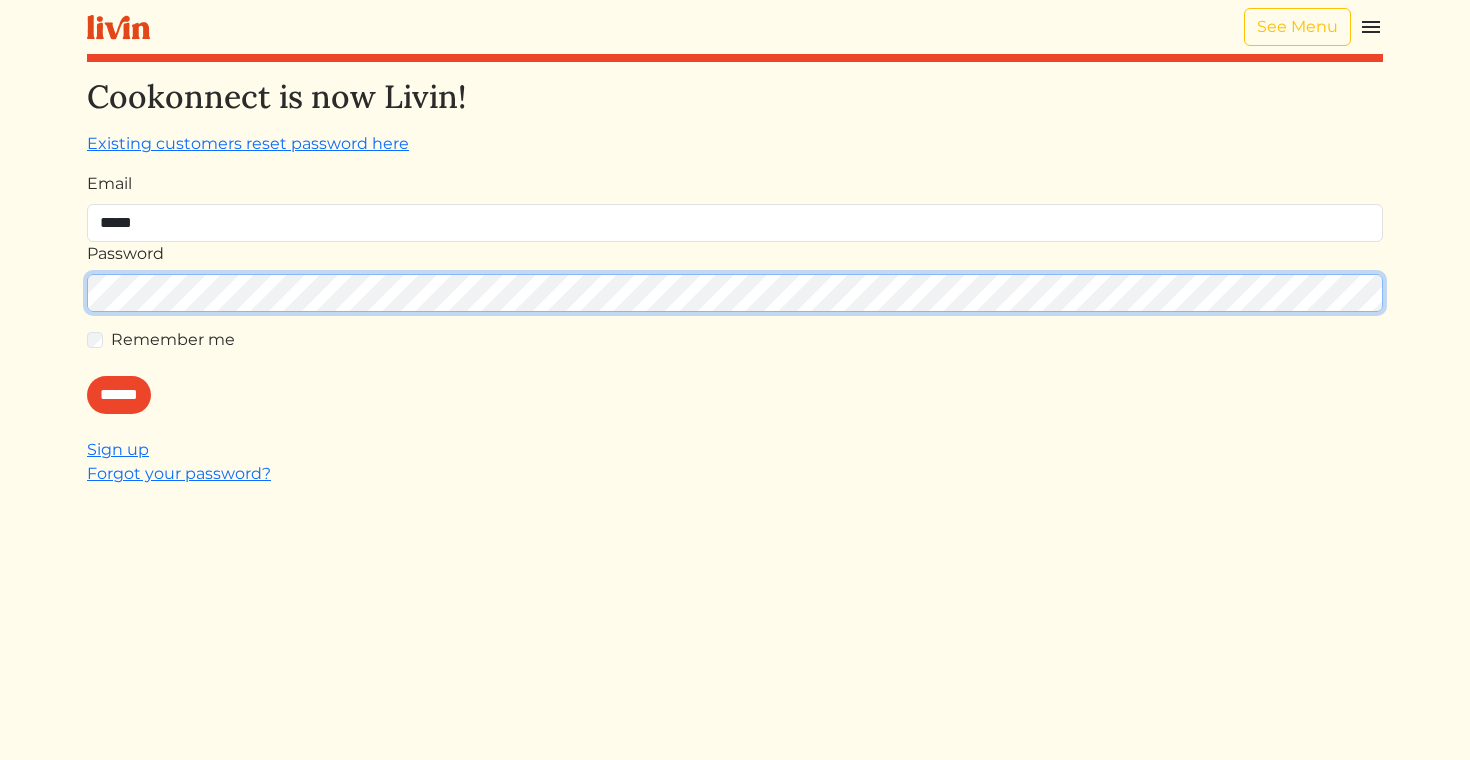 click on "******" at bounding box center (119, 395) 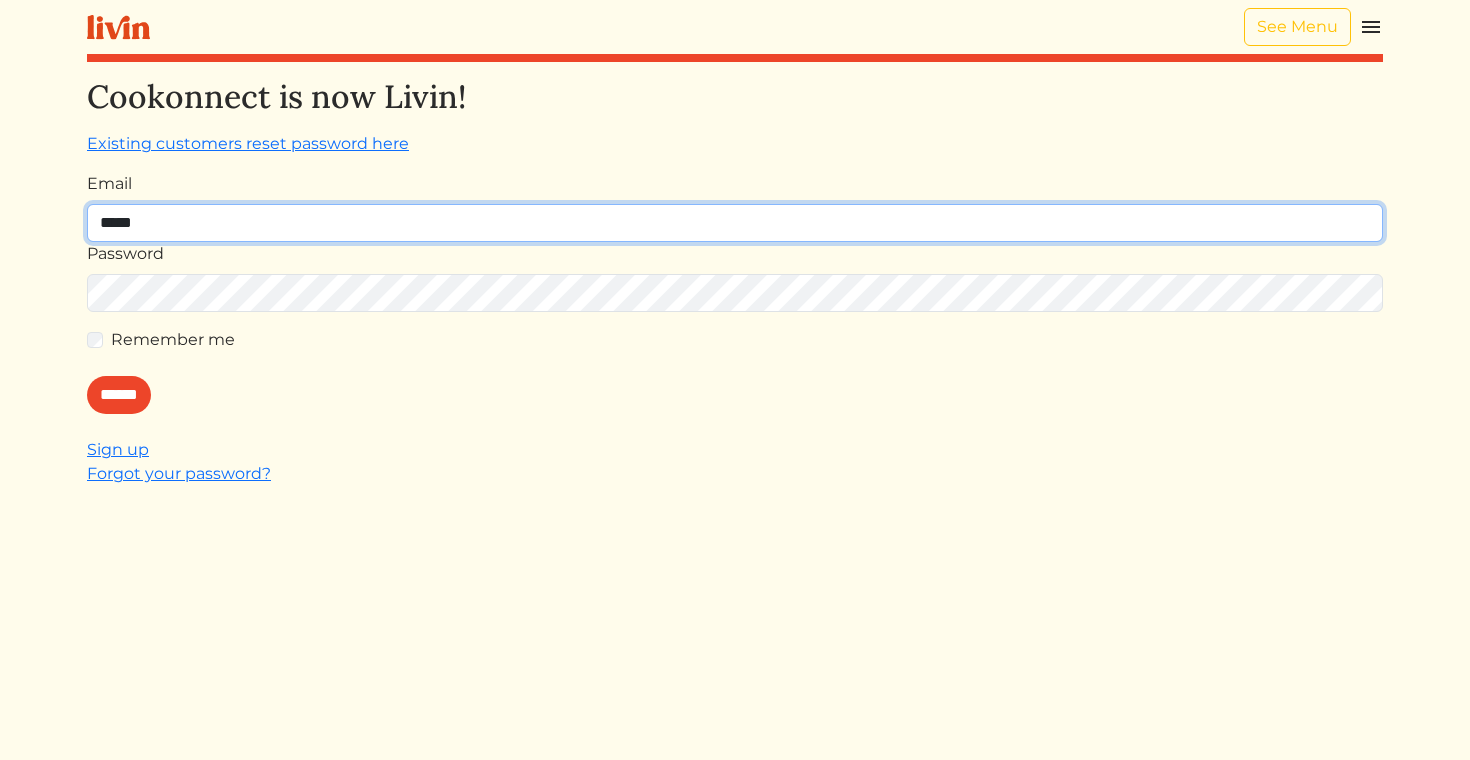 type on "**********" 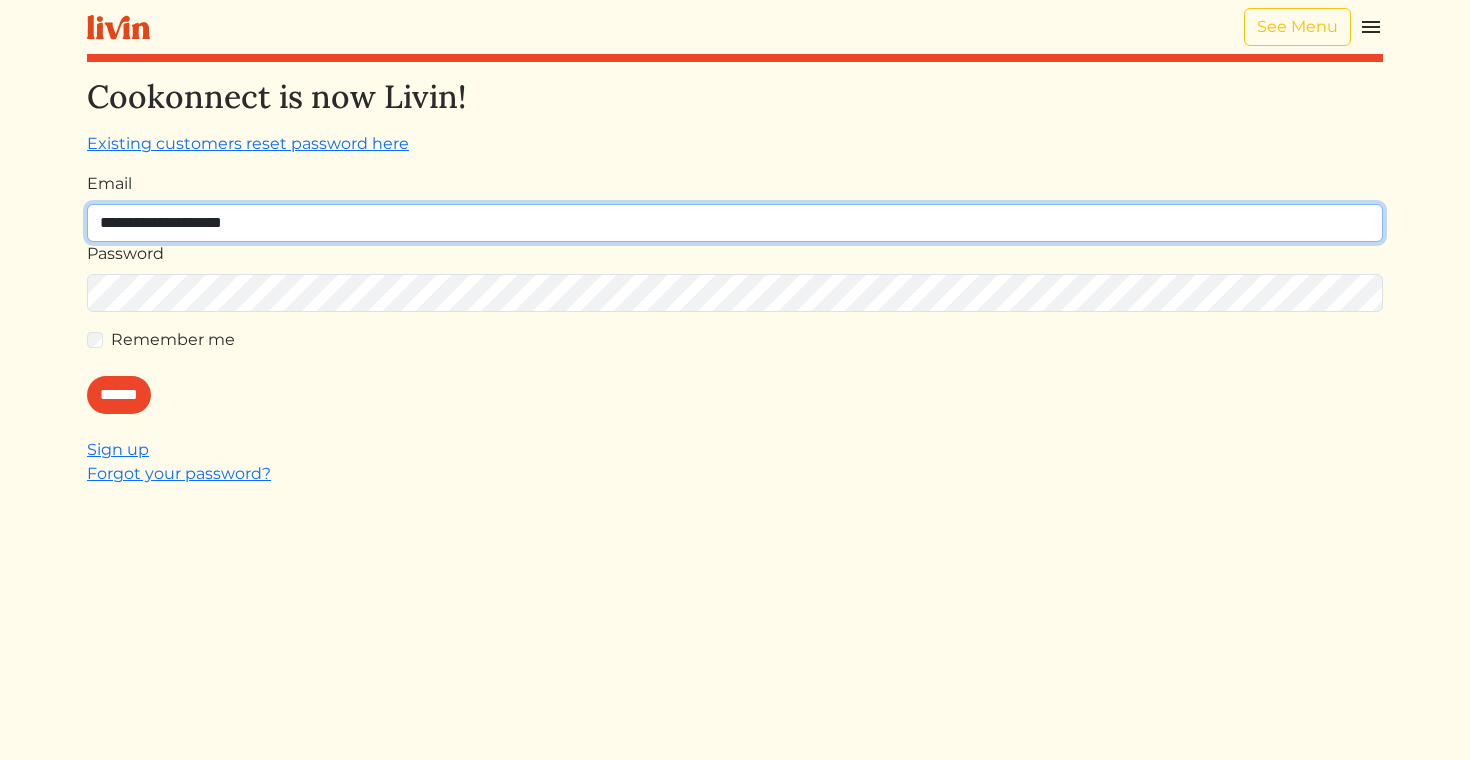 click on "******" at bounding box center [119, 395] 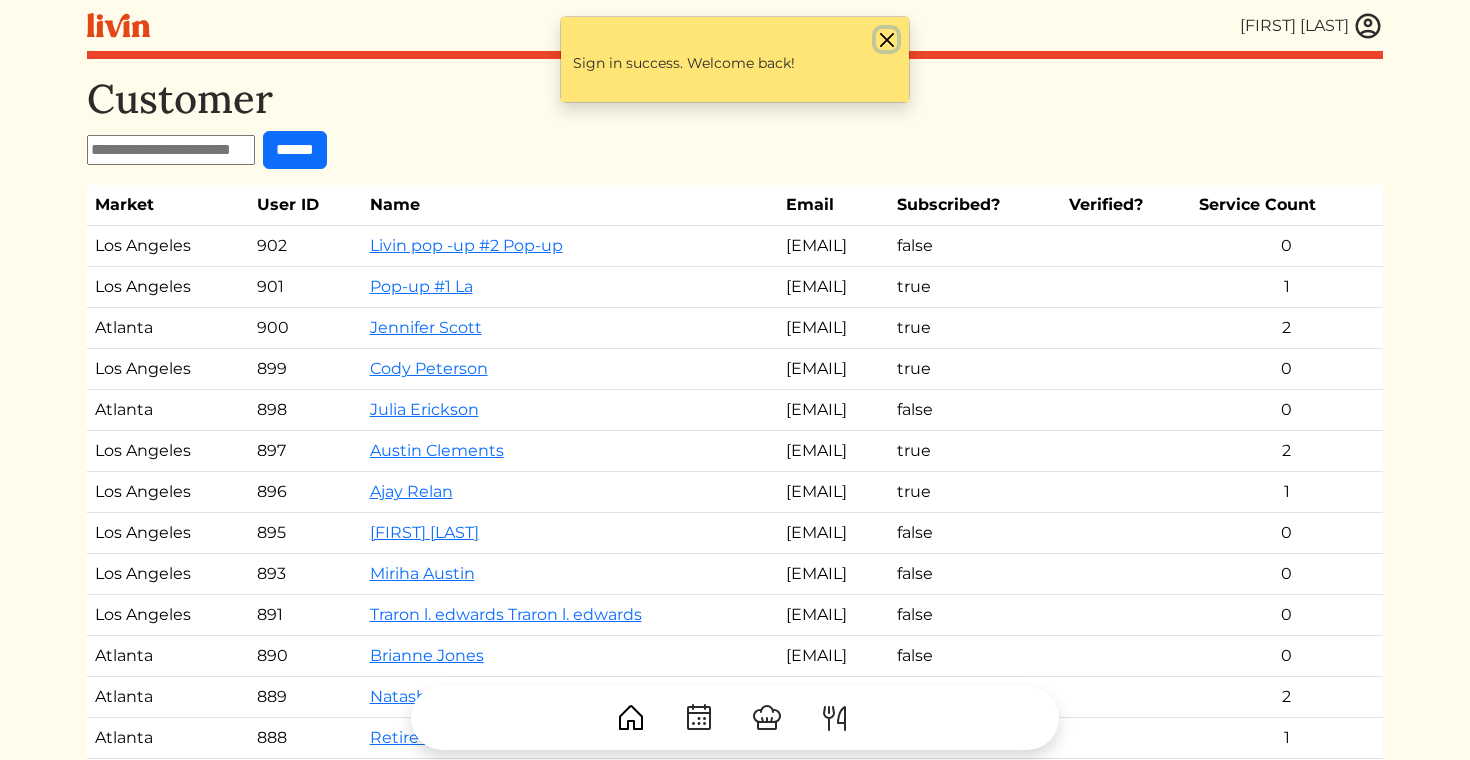 click at bounding box center [886, 39] 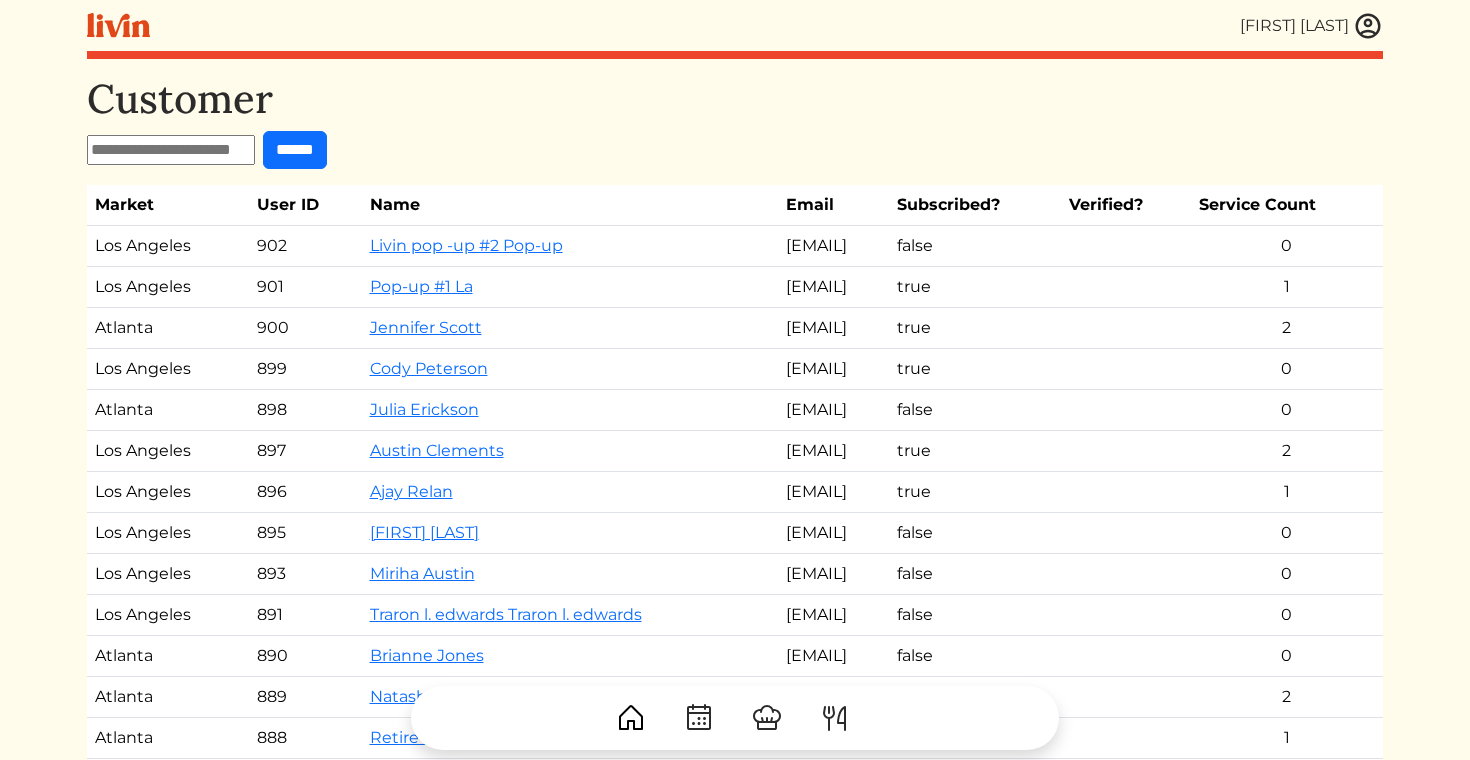 drag, startPoint x: 843, startPoint y: 494, endPoint x: 666, endPoint y: 485, distance: 177.22867 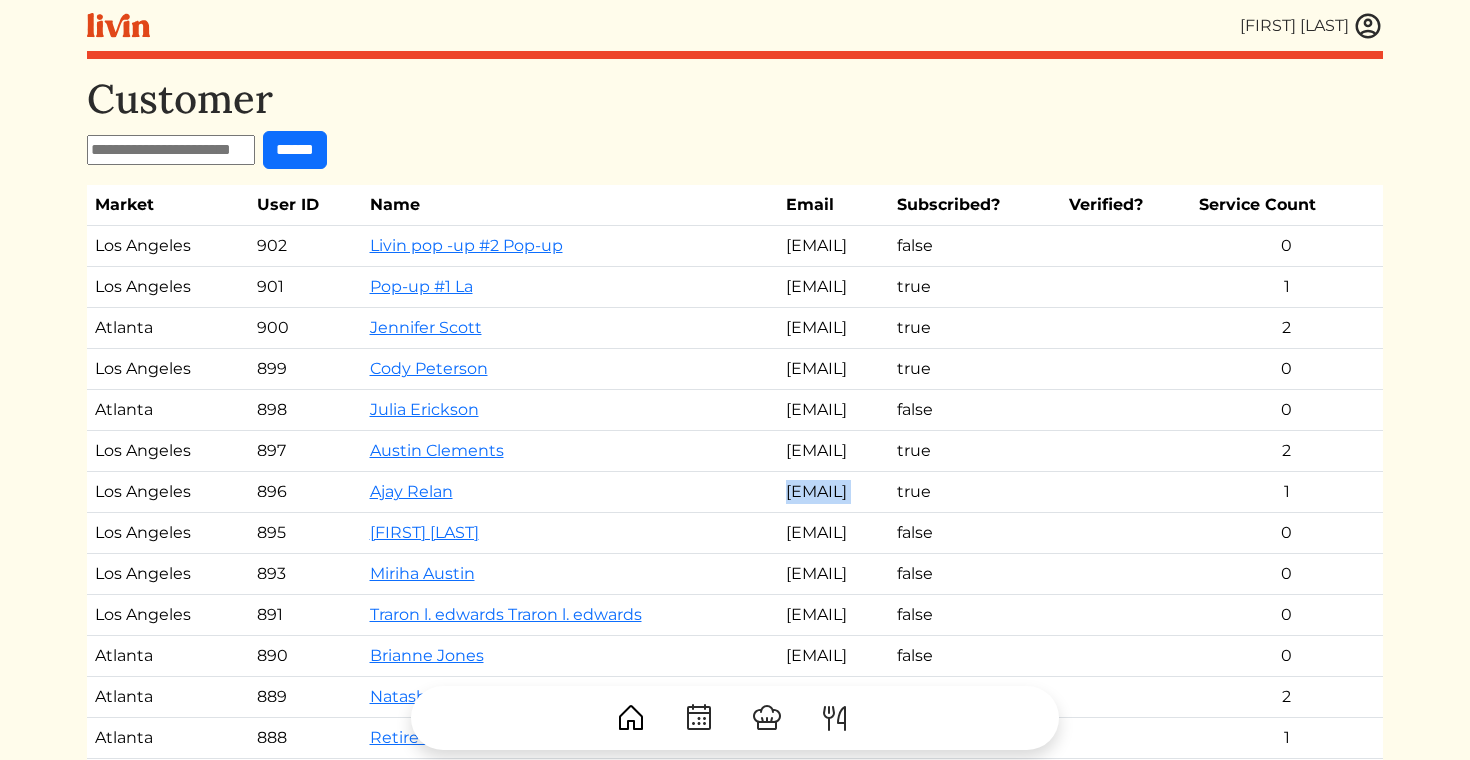 click on "ajay.relan@gmail.com" at bounding box center (833, 492) 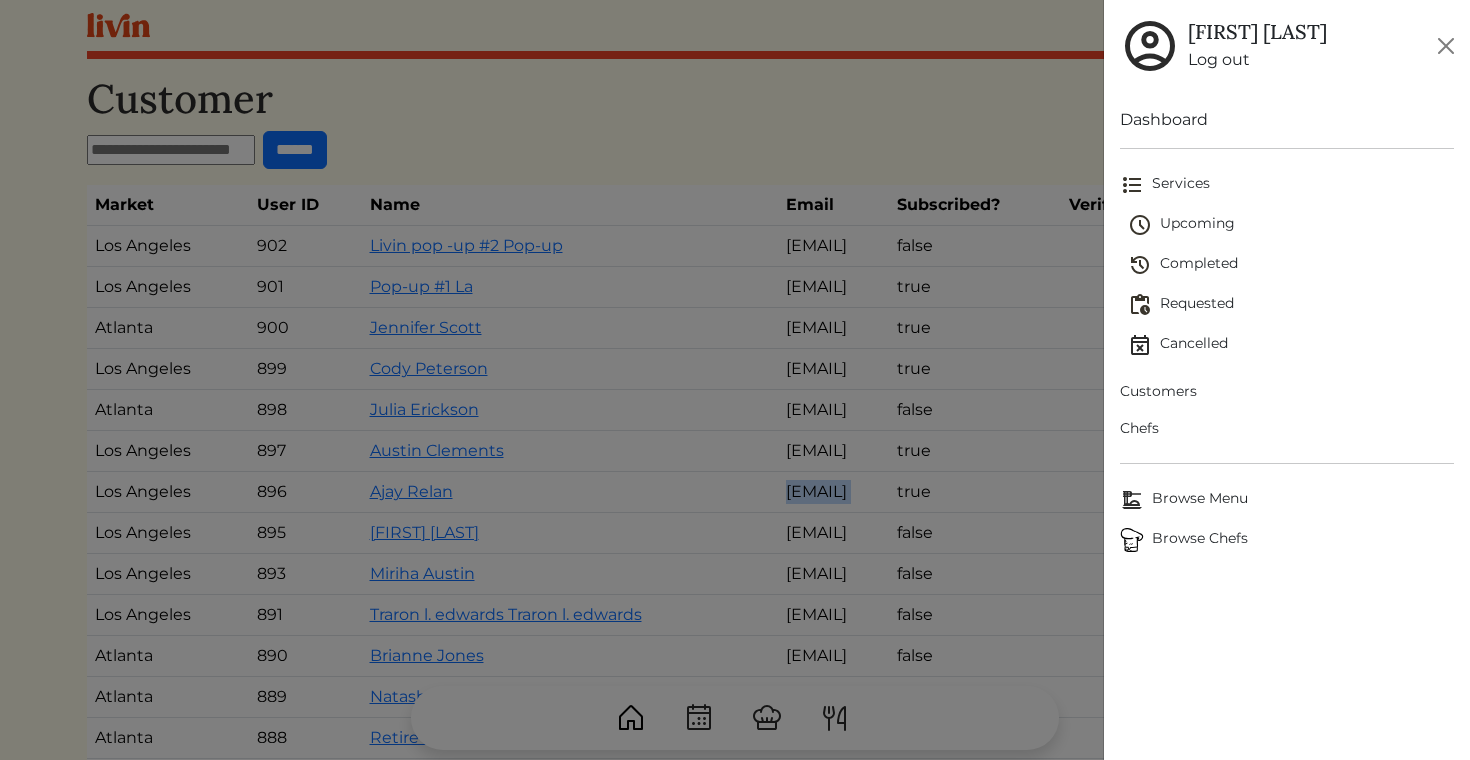 click on "Browse Menu" at bounding box center [1287, 500] 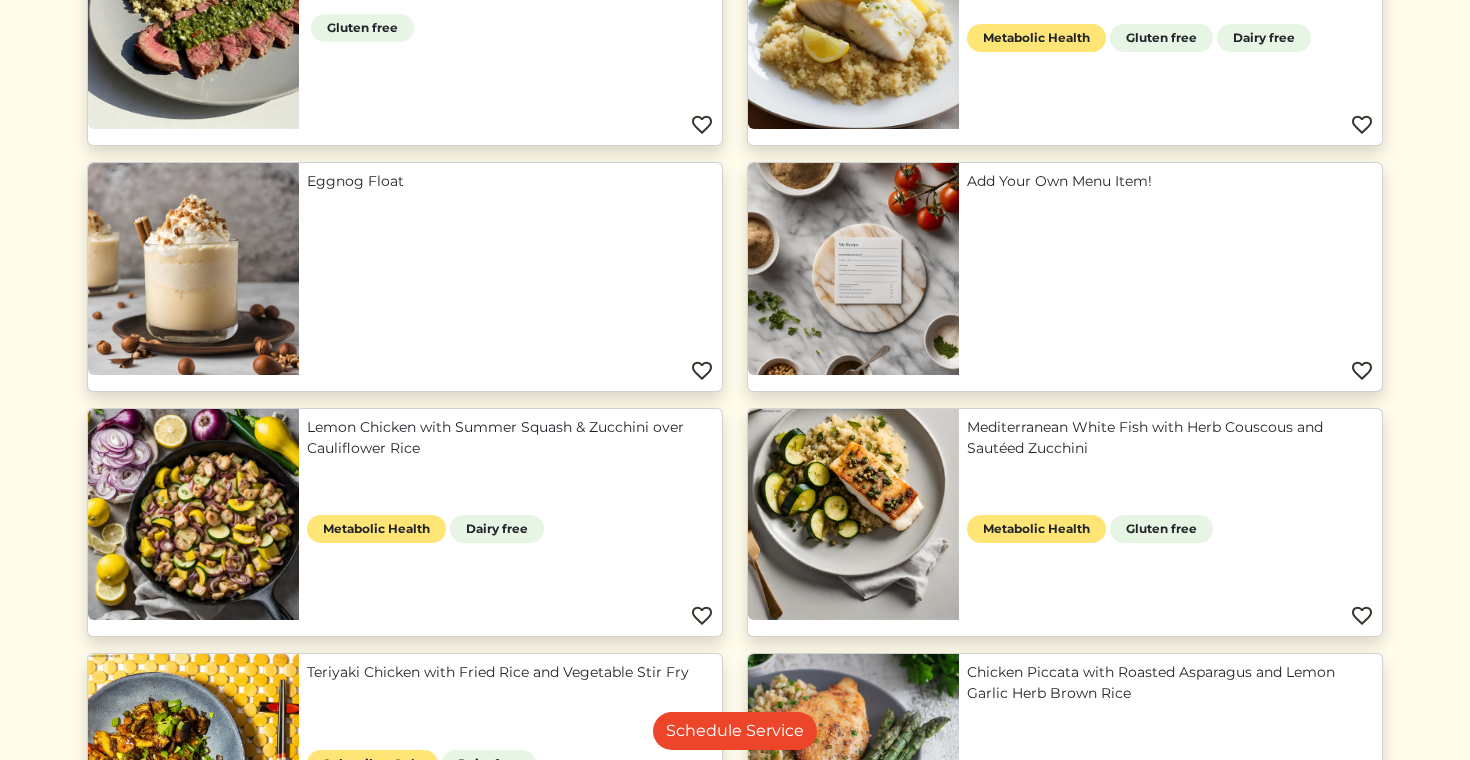 scroll, scrollTop: 0, scrollLeft: 0, axis: both 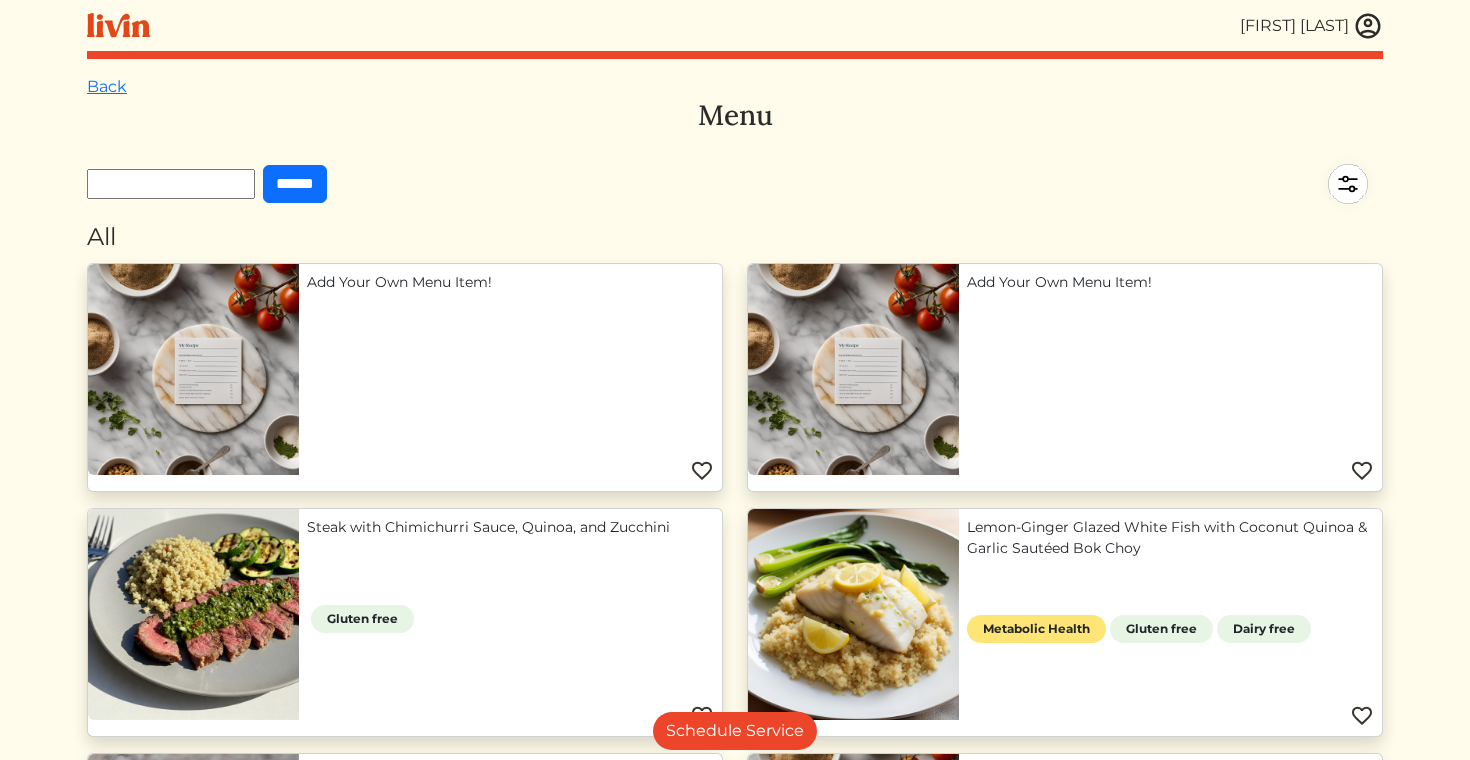 click at bounding box center (171, 184) 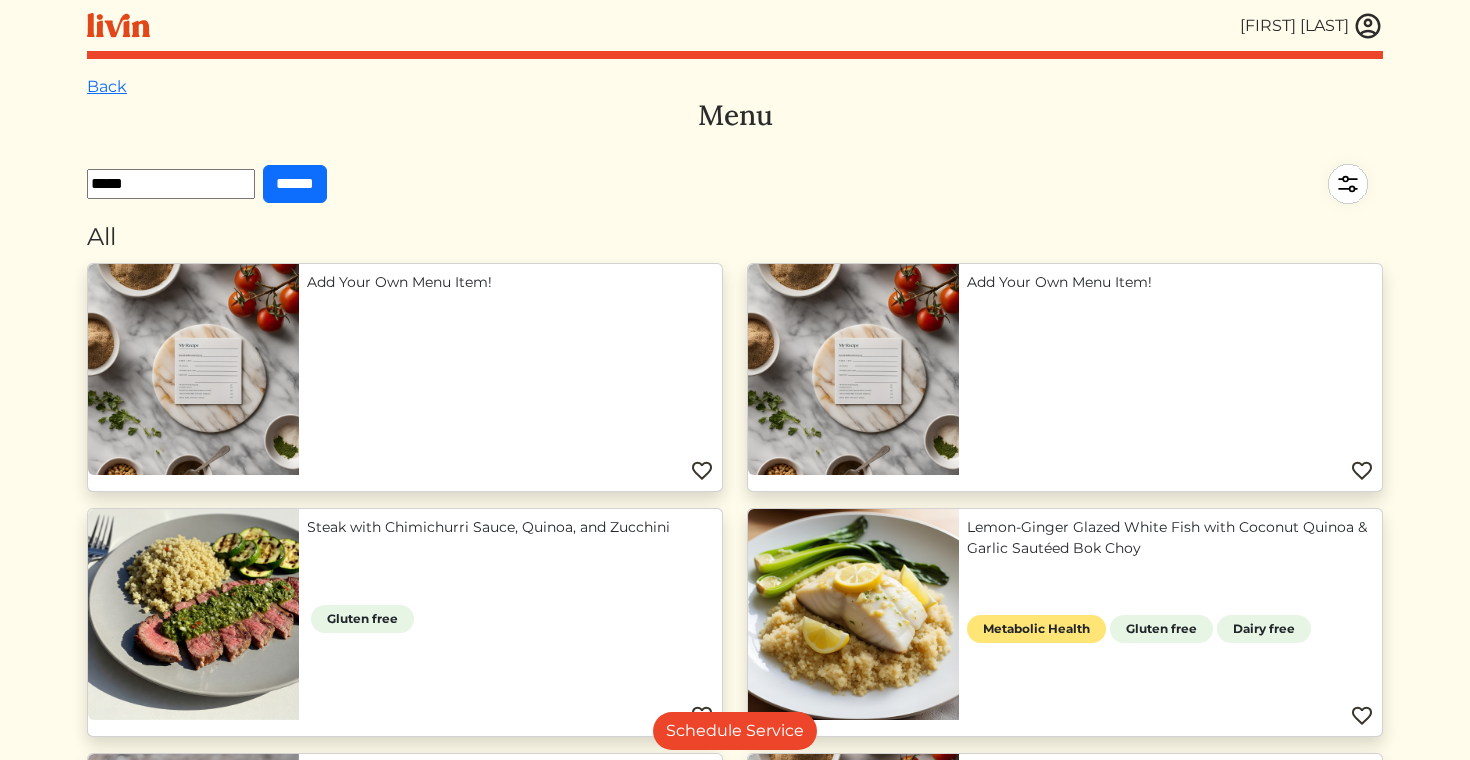 type on "*****" 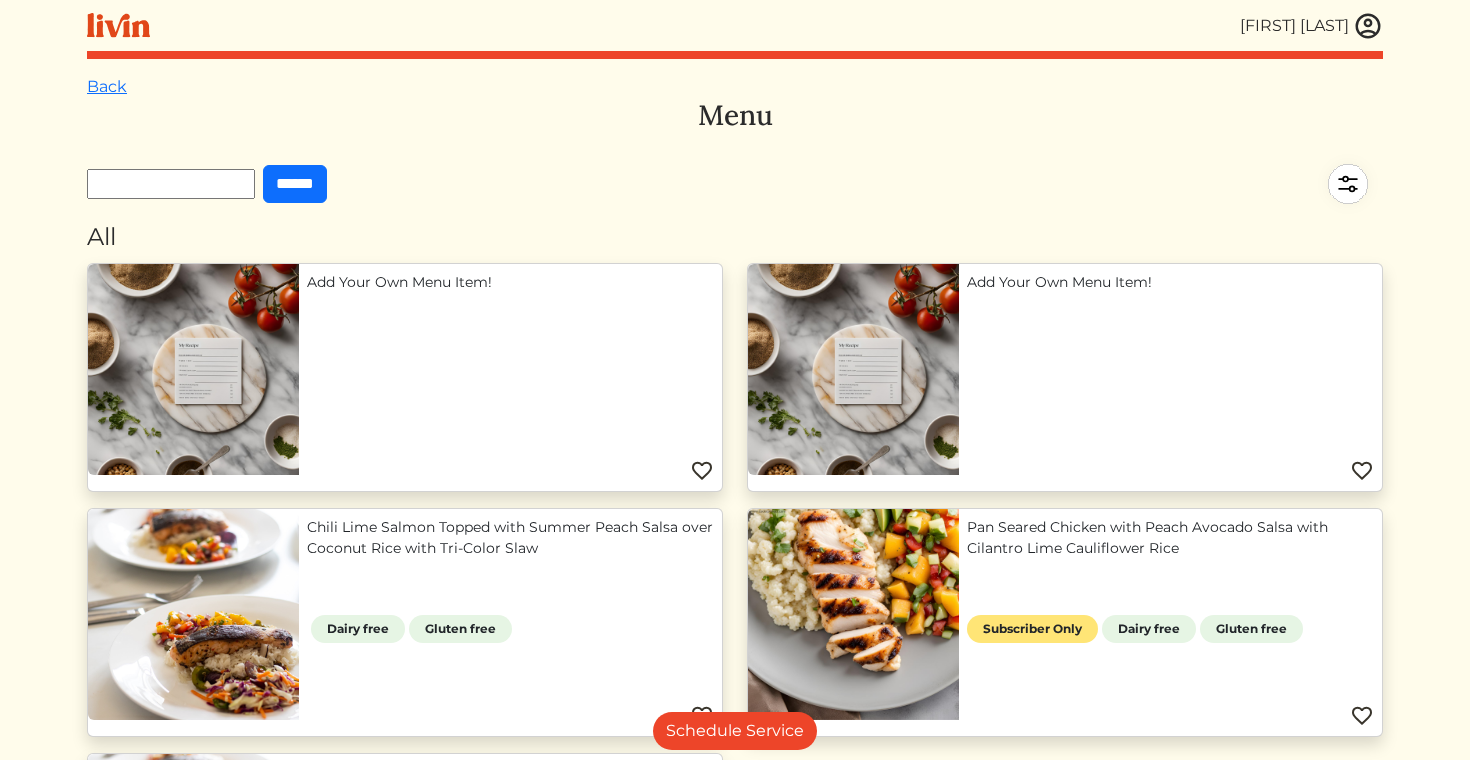 drag, startPoint x: 972, startPoint y: 528, endPoint x: 1116, endPoint y: 530, distance: 144.01389 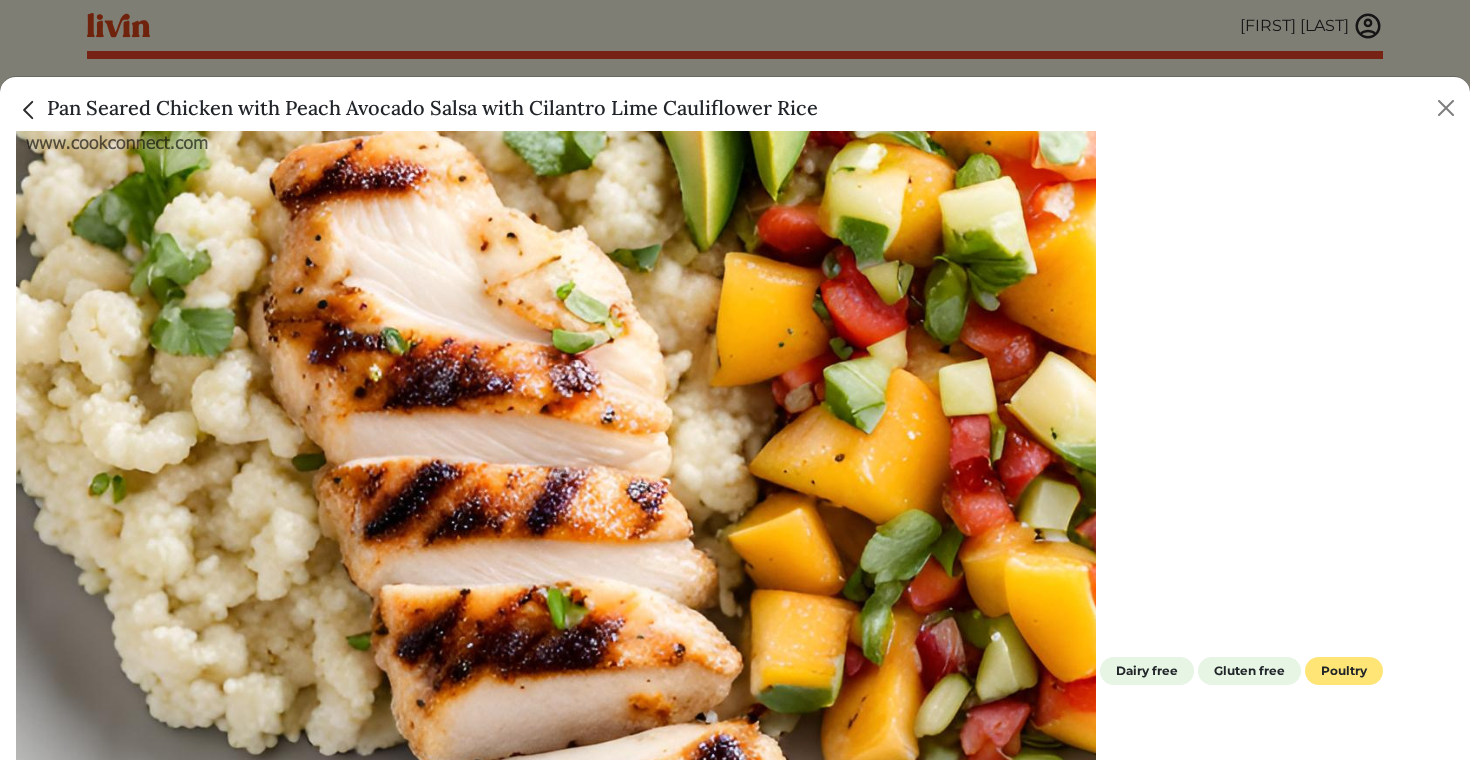 click on "Pan Seared Chicken with Peach Avocado Salsa with Cilantro Lime Cauliflower Rice" at bounding box center [417, 108] 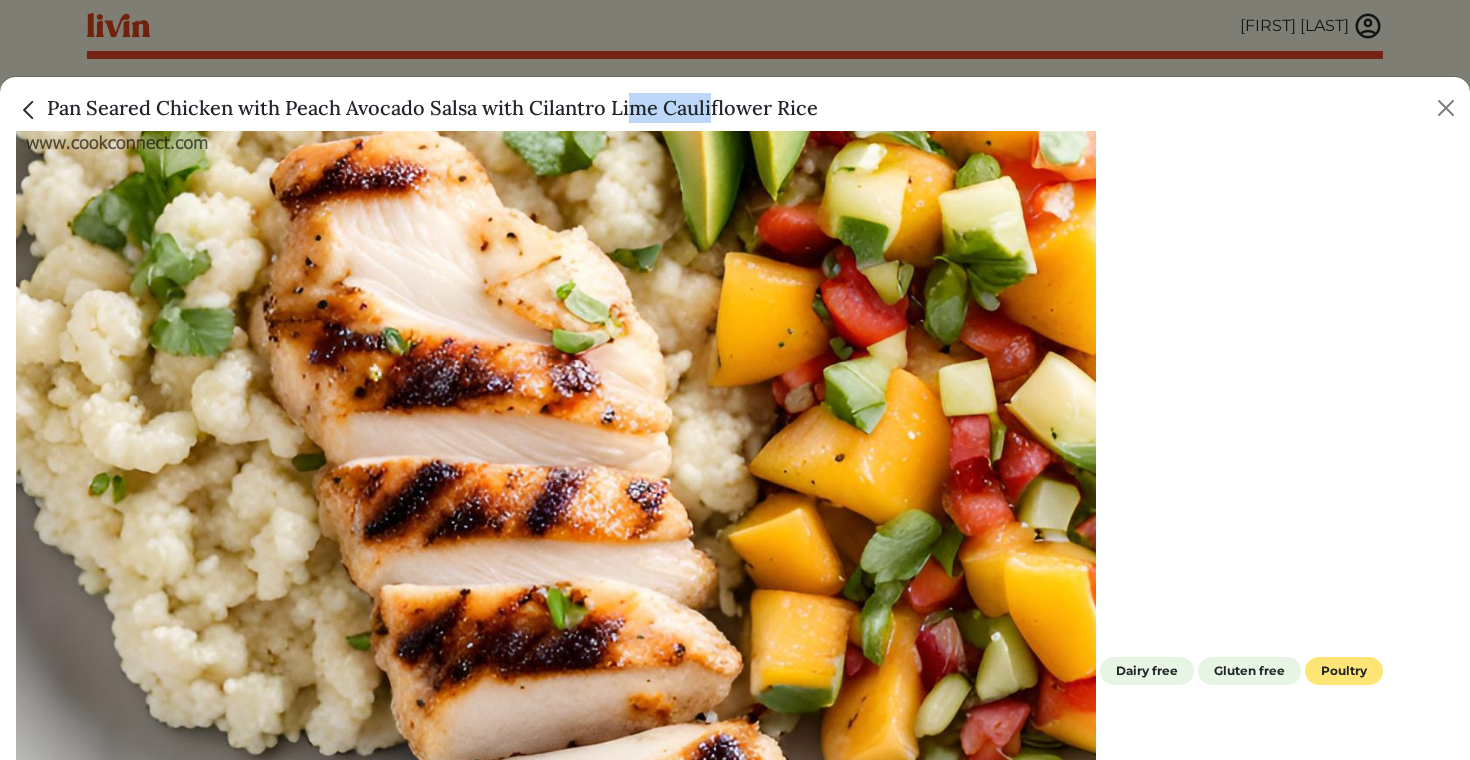 click on "Pan Seared Chicken with Peach Avocado Salsa with Cilantro Lime Cauliflower Rice" at bounding box center [417, 108] 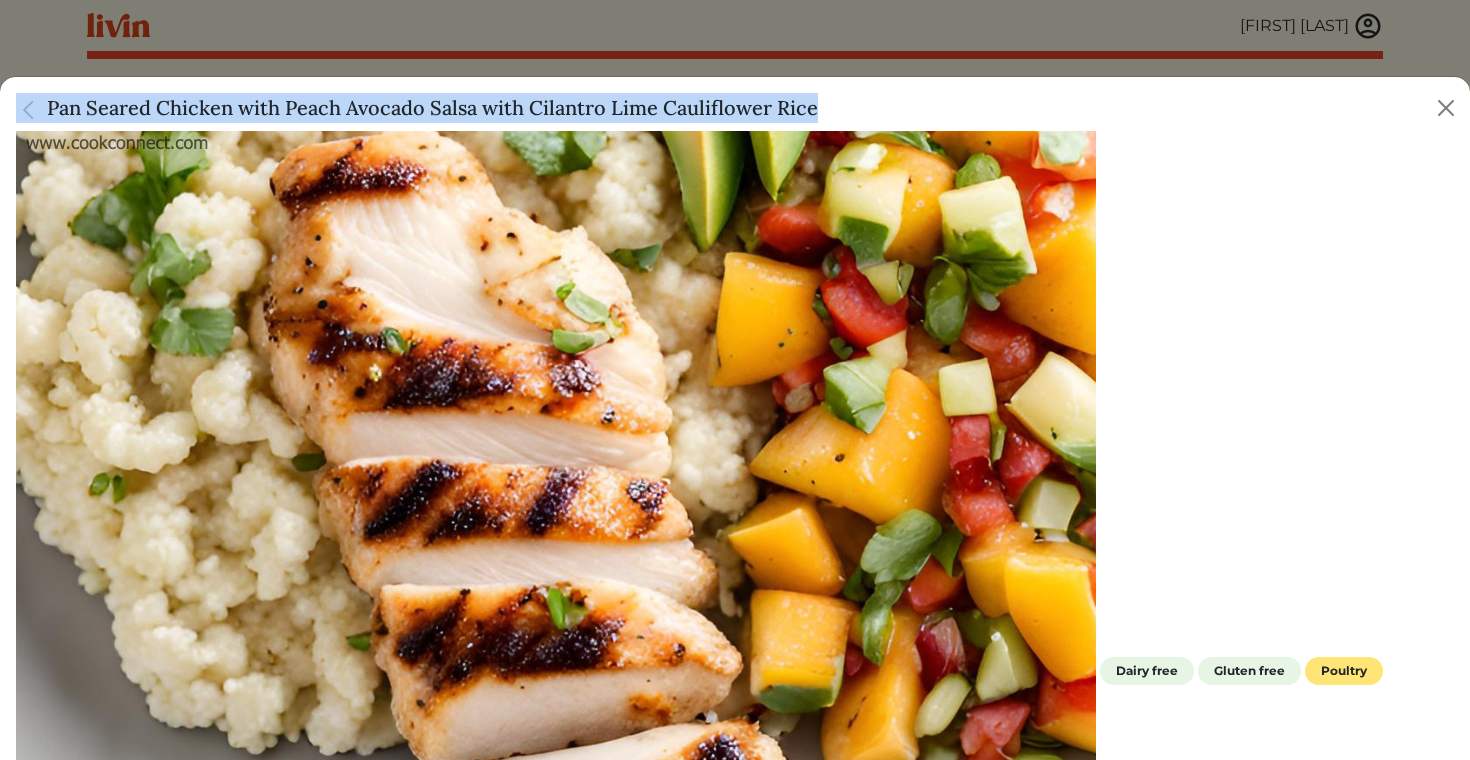 click on "Pan Seared Chicken with Peach Avocado Salsa with Cilantro Lime Cauliflower Rice" at bounding box center [417, 108] 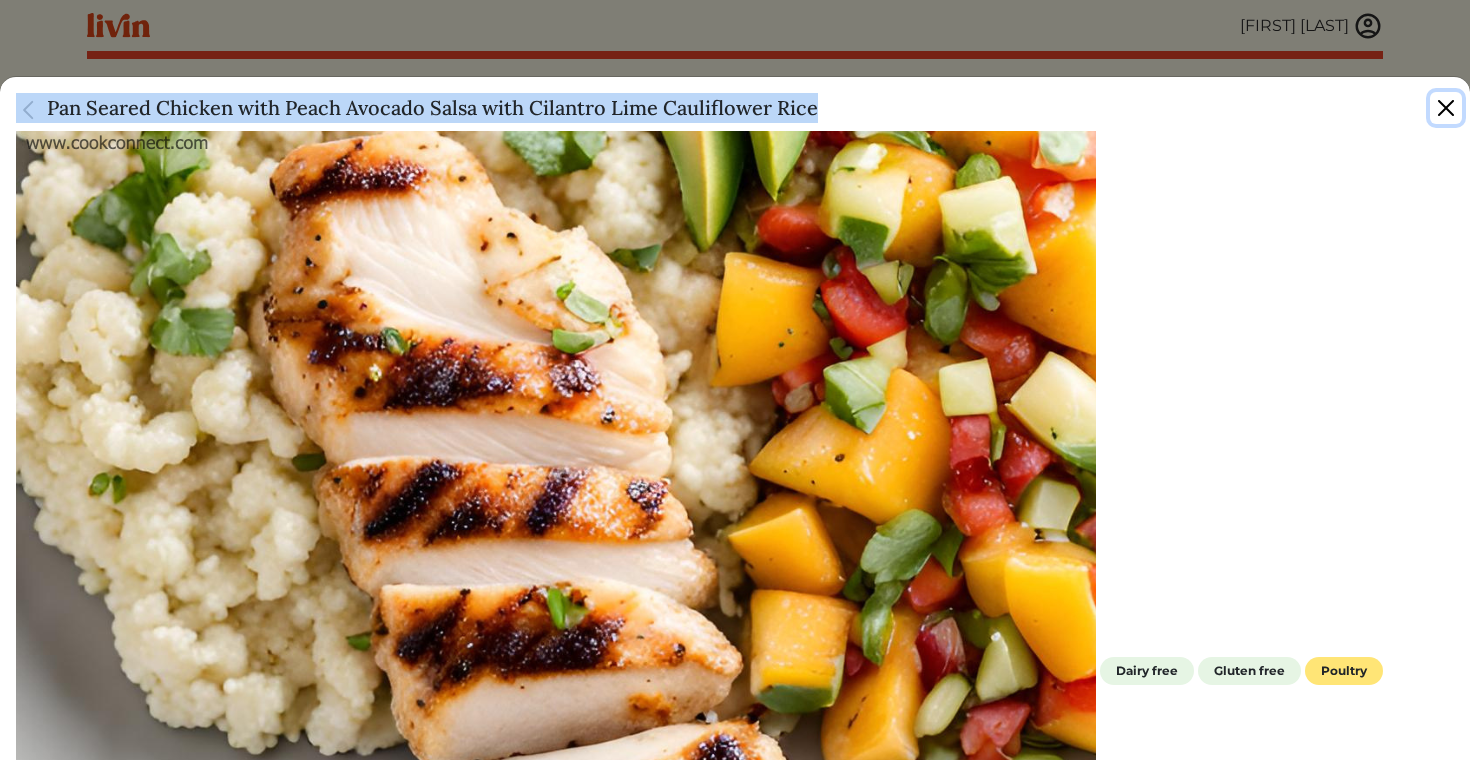 click at bounding box center (1446, 108) 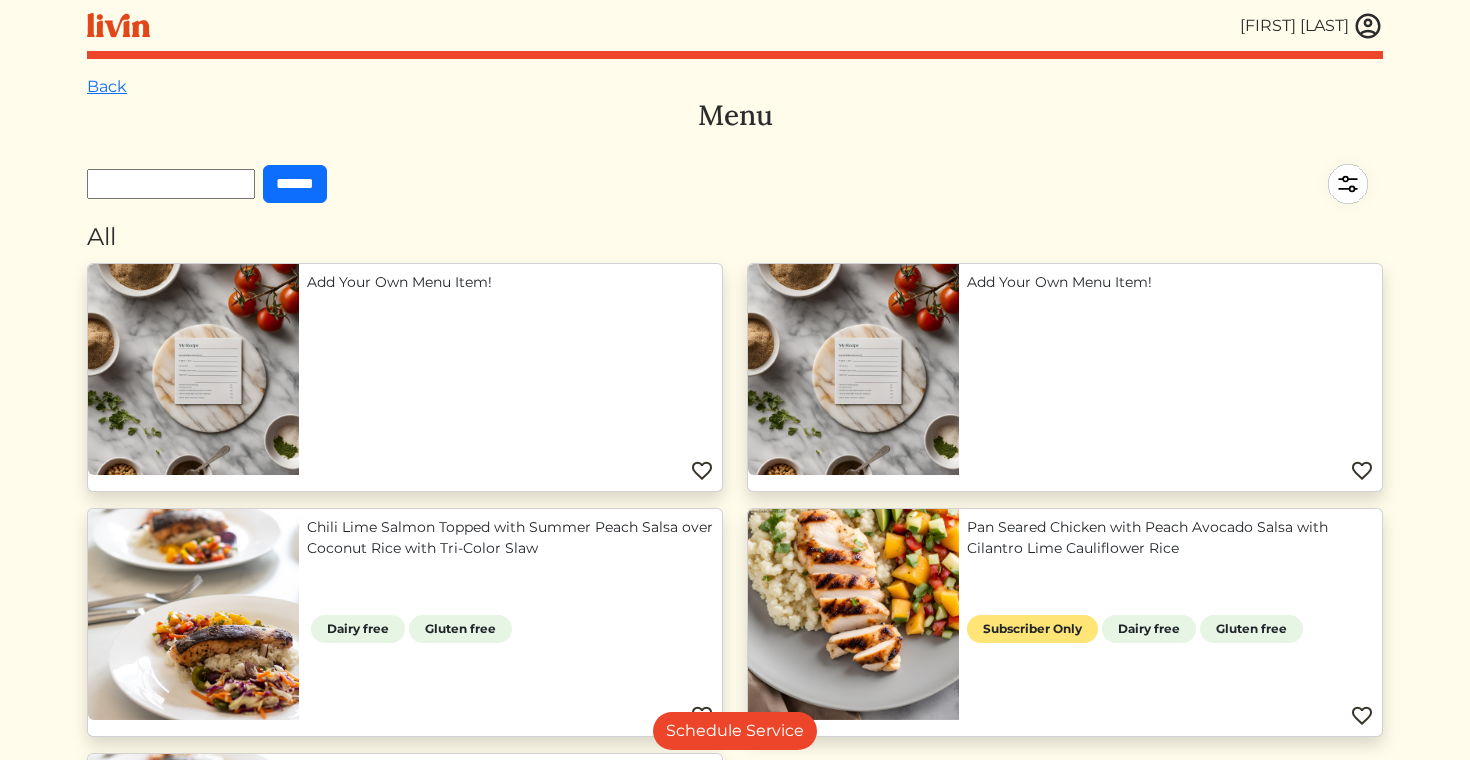 click at bounding box center [1368, 26] 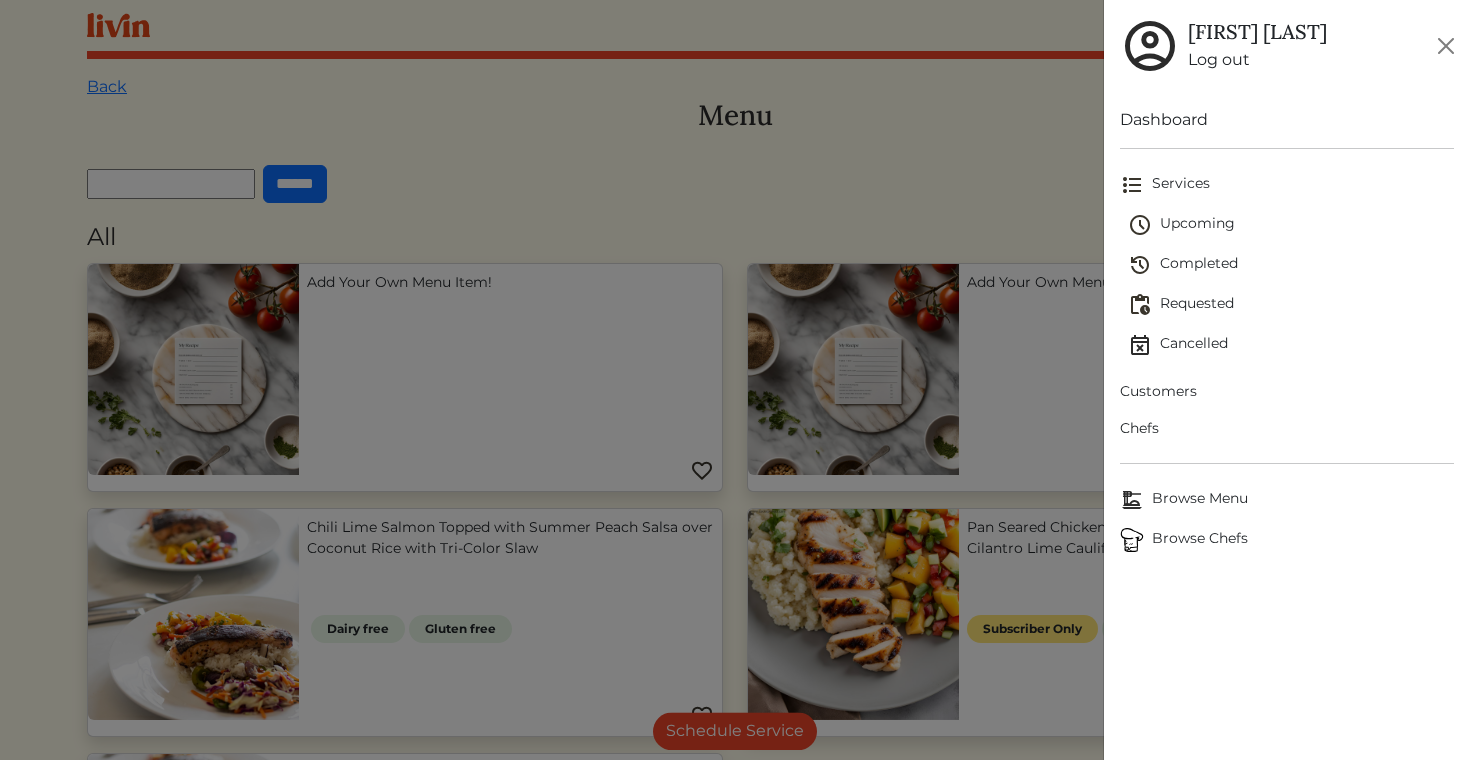 click on "Chefs" at bounding box center (1287, 428) 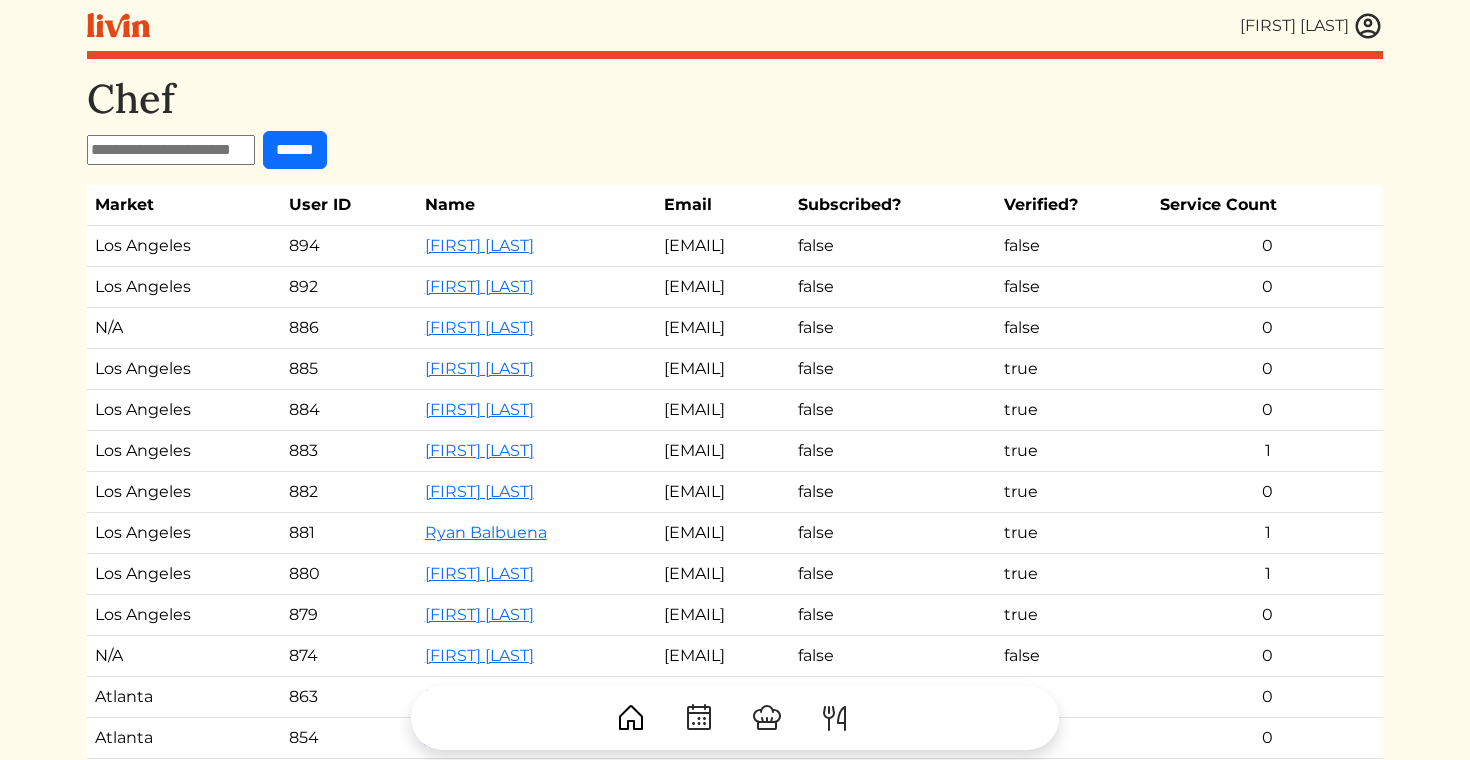 drag, startPoint x: 793, startPoint y: 455, endPoint x: 583, endPoint y: 453, distance: 210.00952 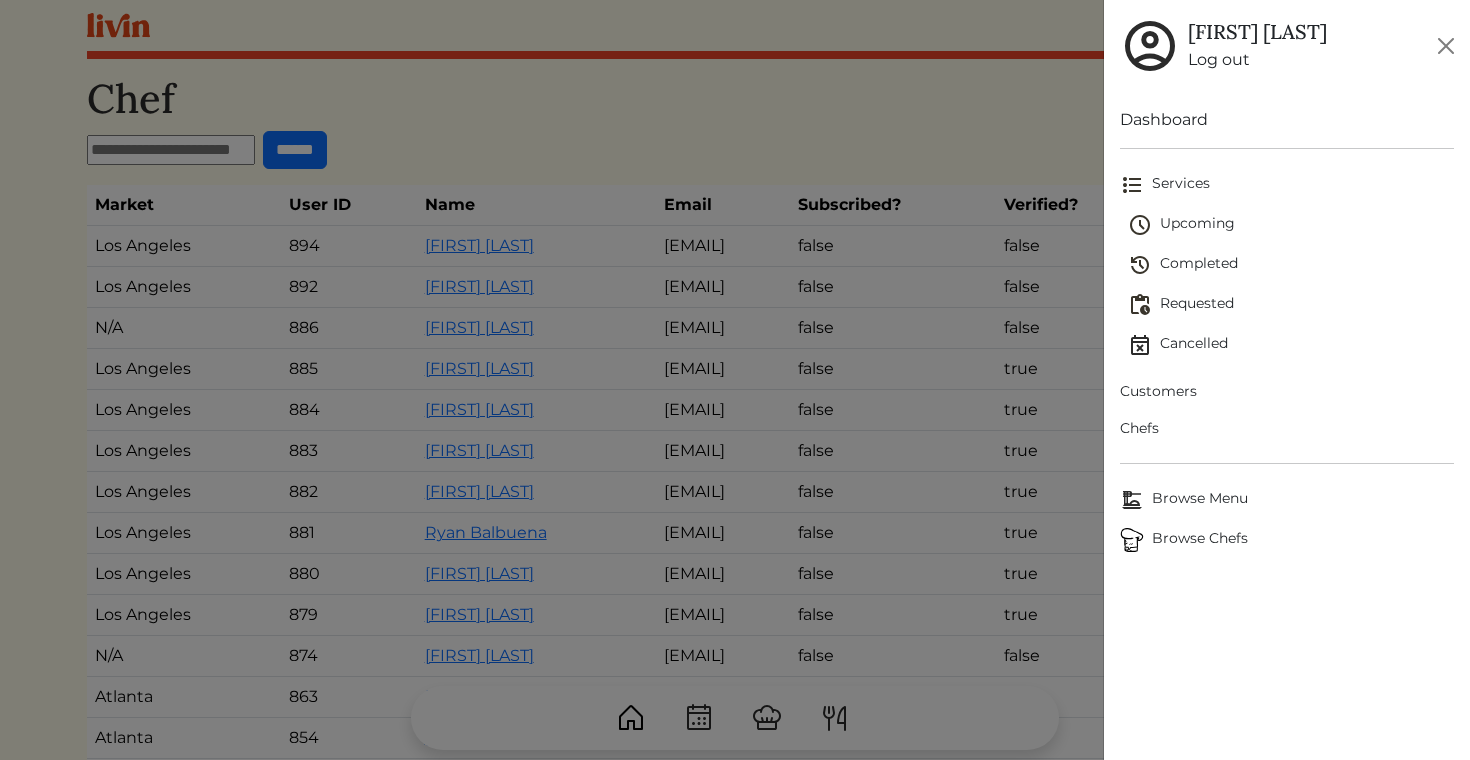 click on "Browse Chefs" at bounding box center (1287, 540) 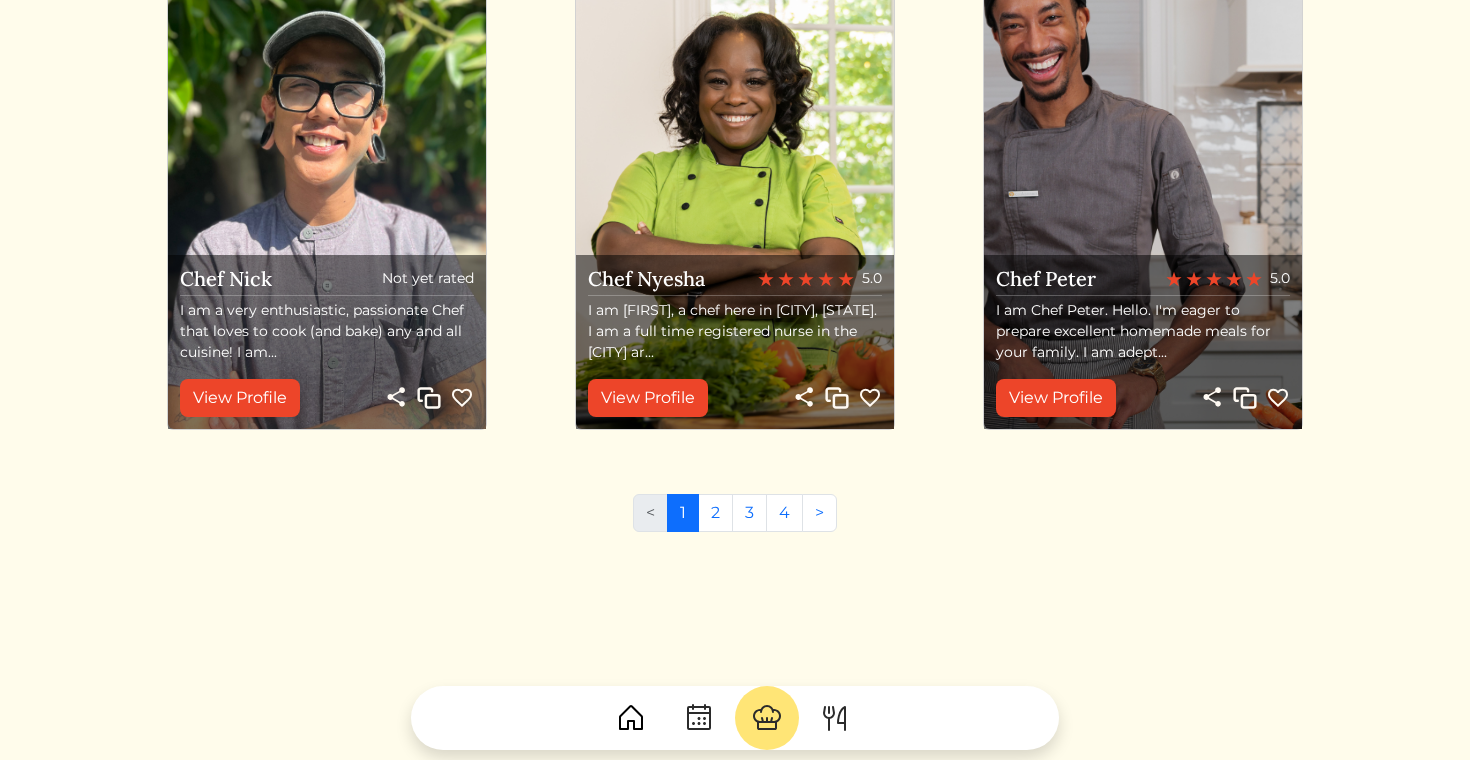scroll, scrollTop: 2240, scrollLeft: 0, axis: vertical 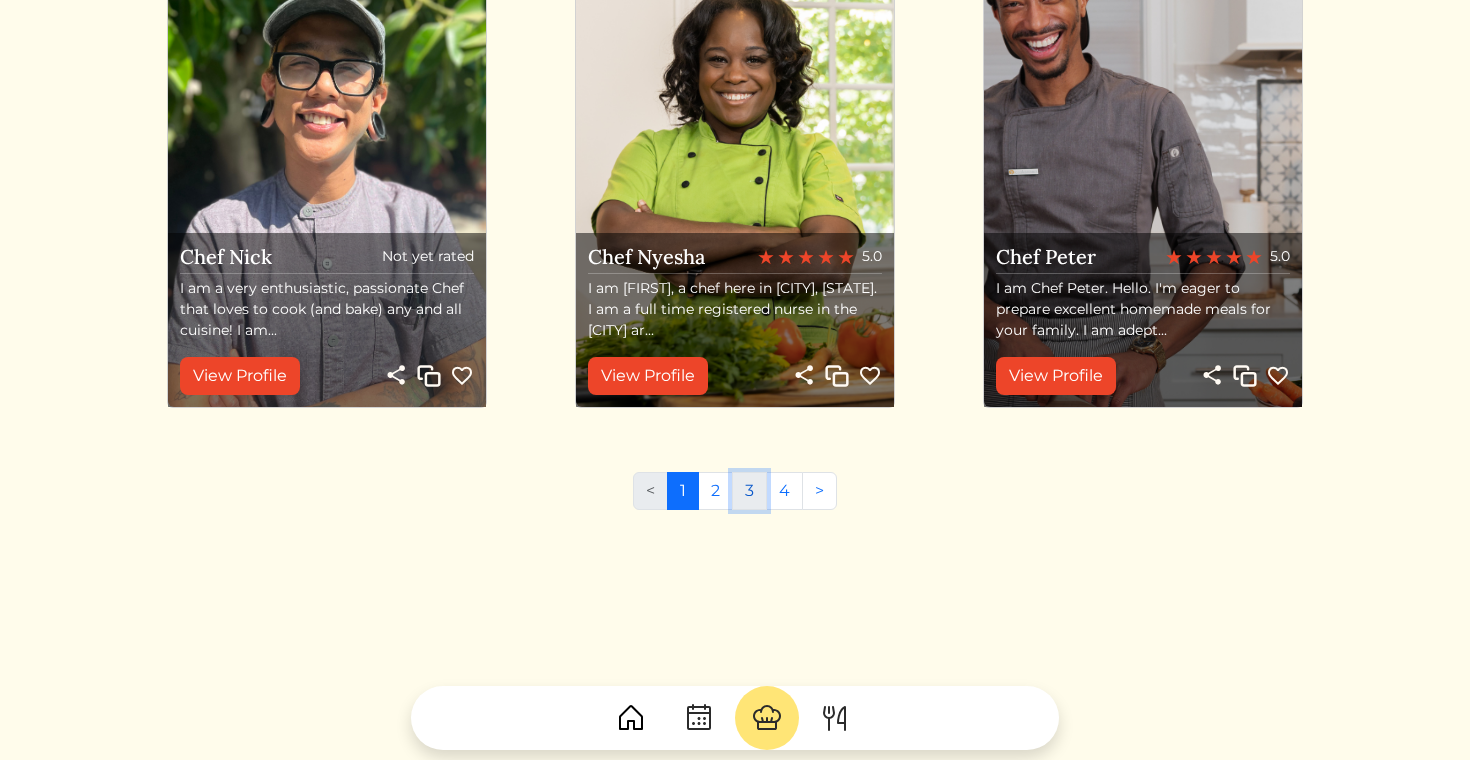 click on "3" at bounding box center (749, 491) 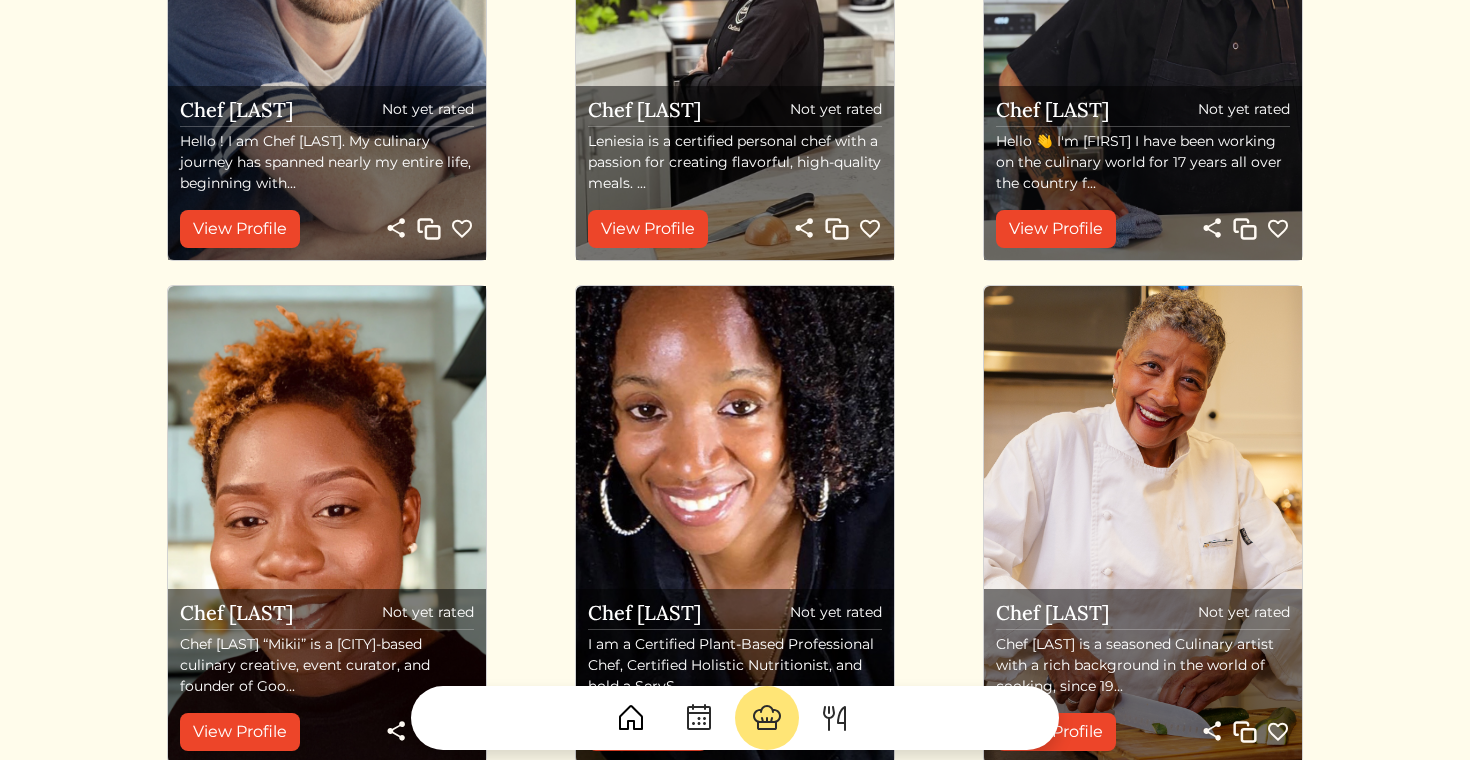 scroll, scrollTop: 1906, scrollLeft: 0, axis: vertical 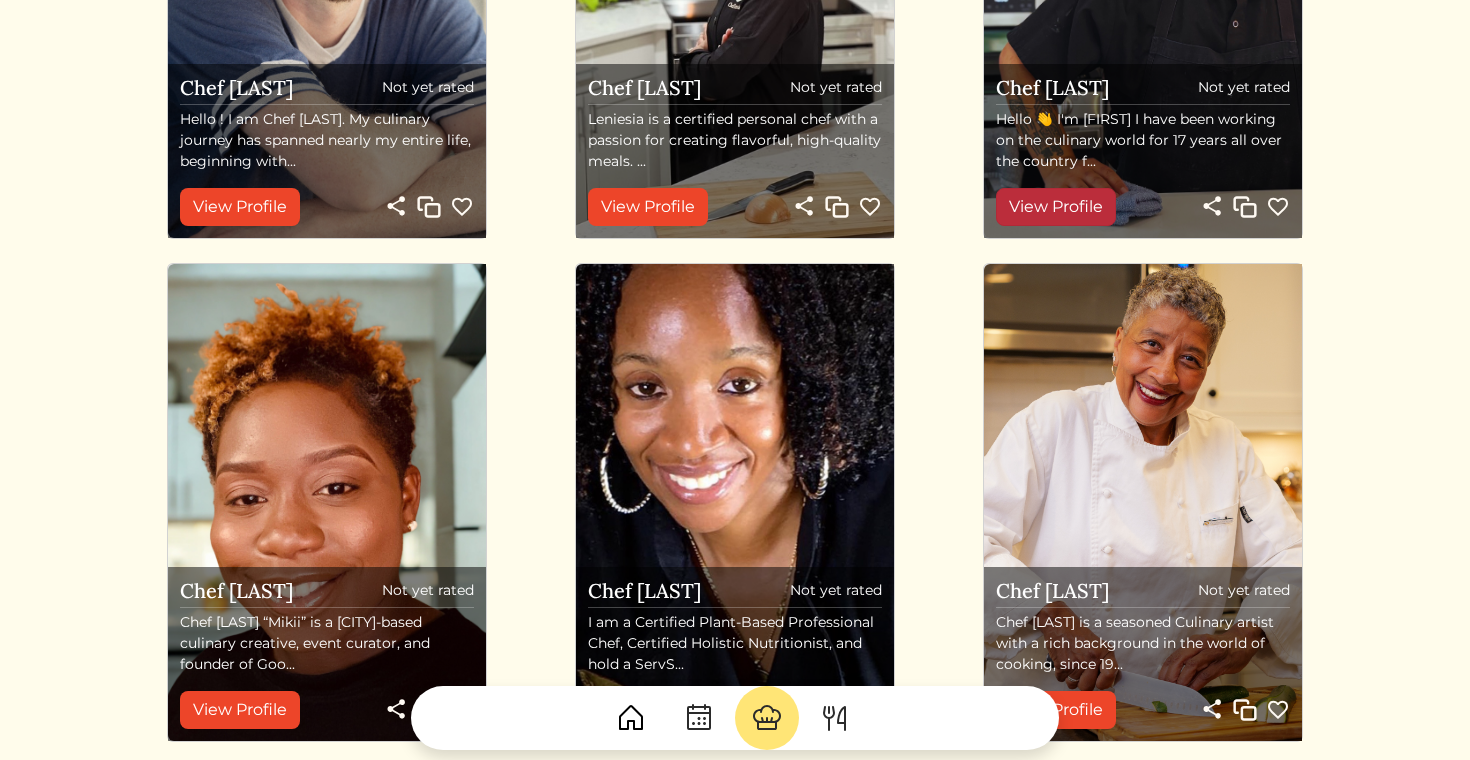 click on "View Profile" at bounding box center (1056, 207) 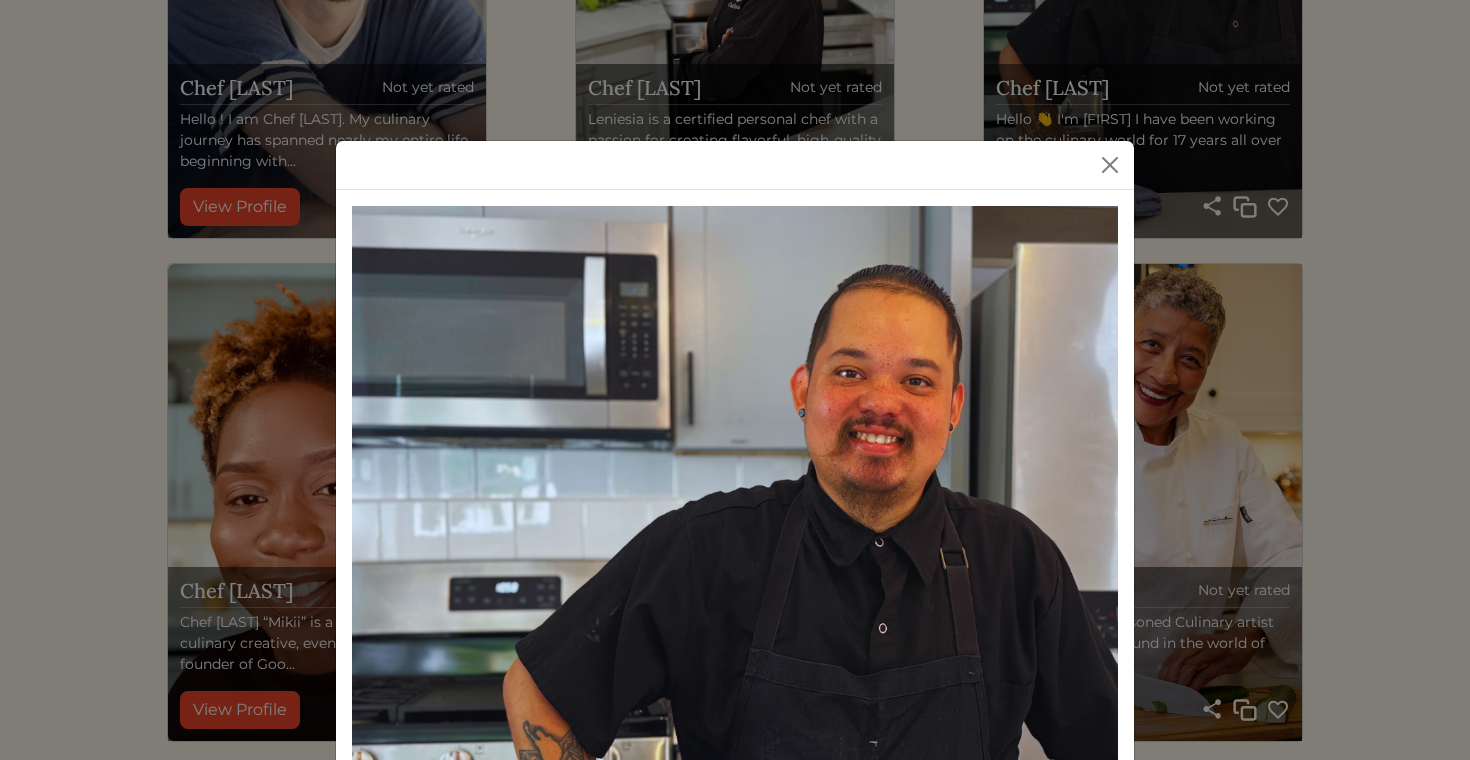 scroll, scrollTop: 0, scrollLeft: 0, axis: both 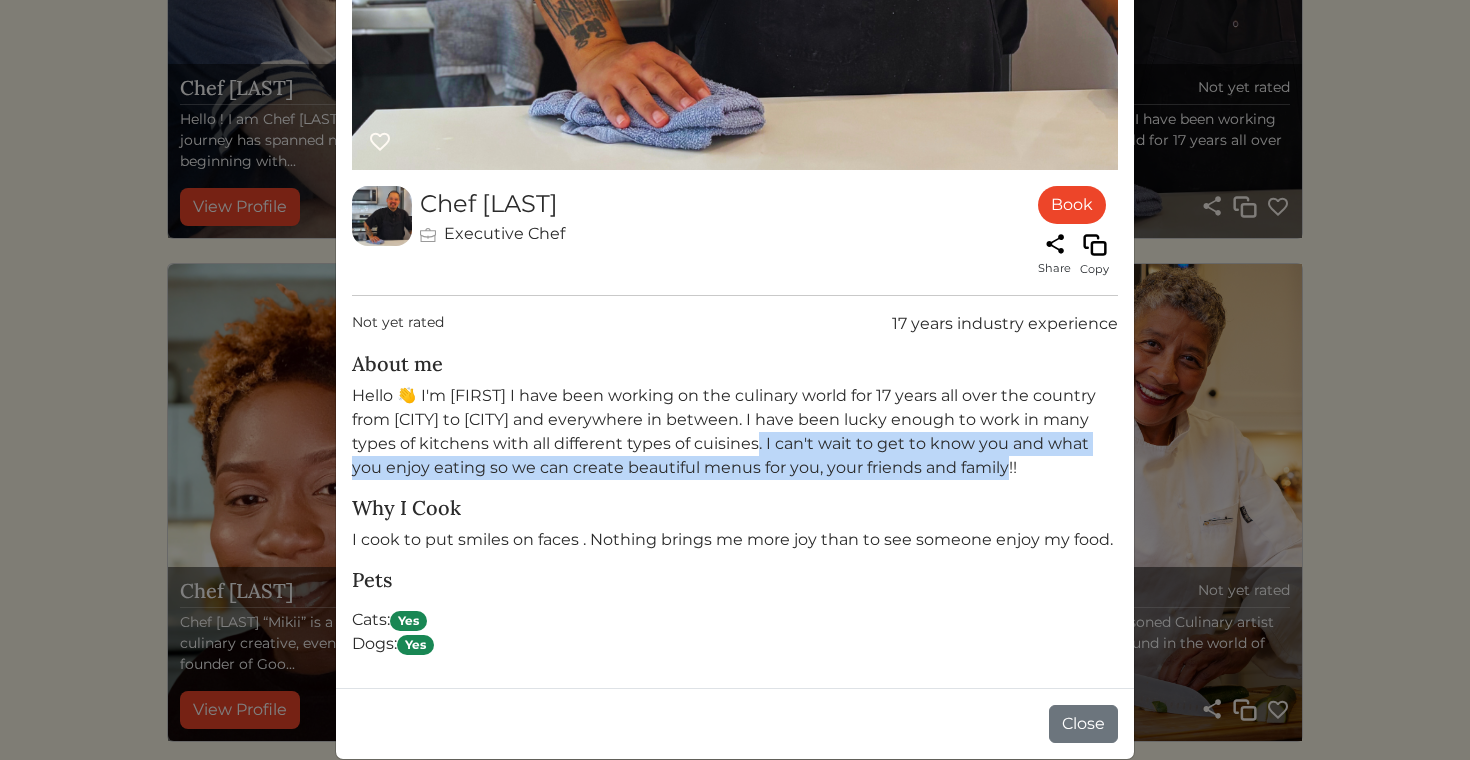 drag, startPoint x: 1034, startPoint y: 471, endPoint x: 765, endPoint y: 436, distance: 271.2674 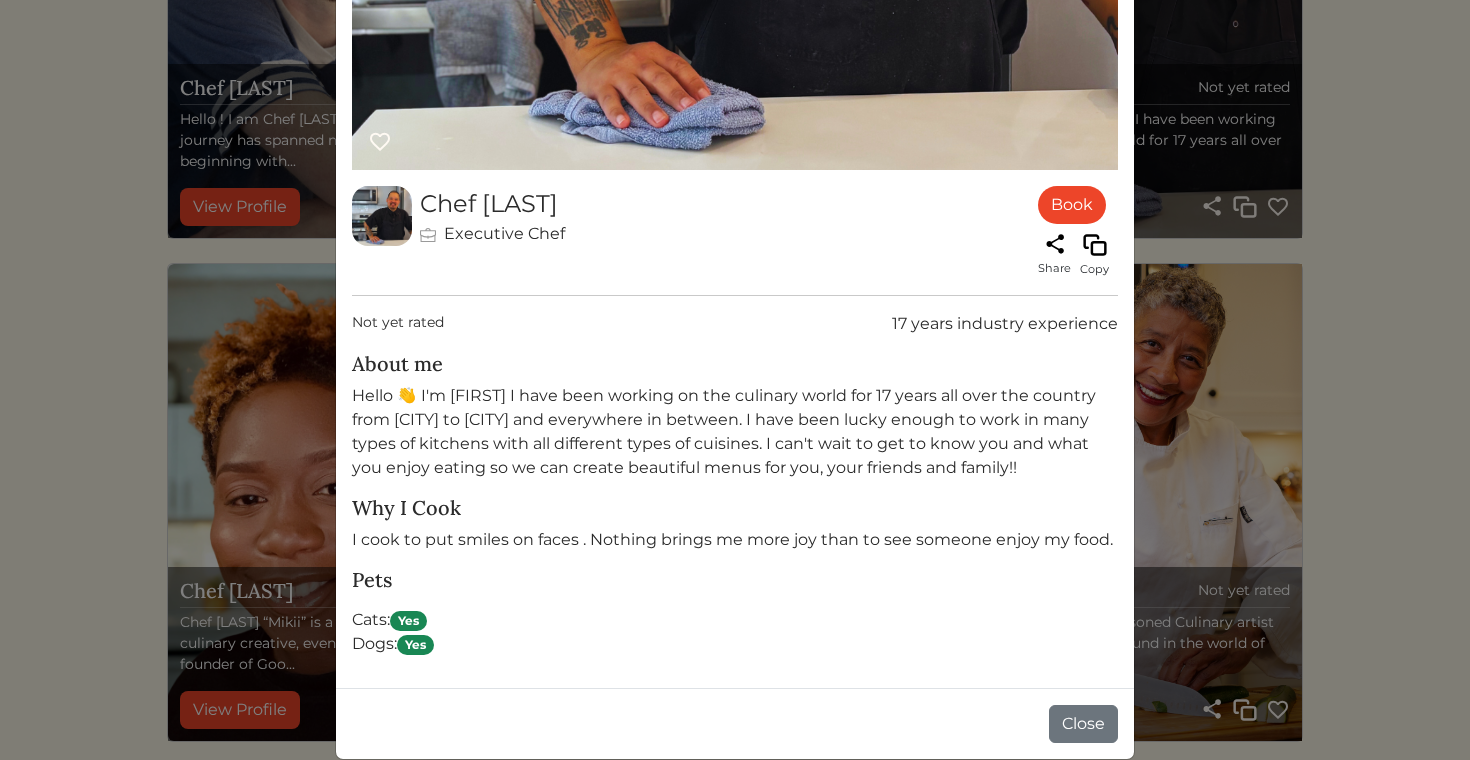 click on "Why I Cook" at bounding box center (735, 508) 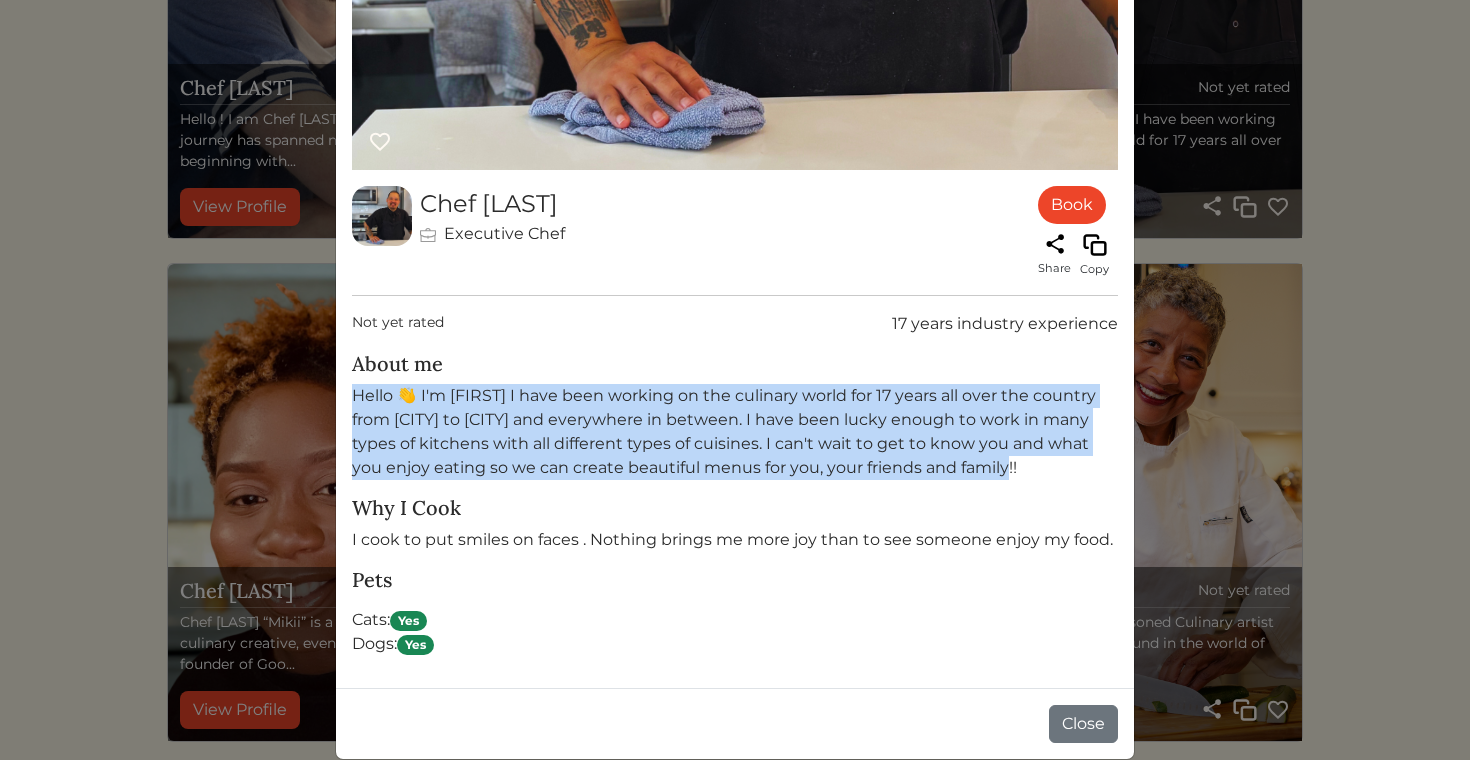 drag, startPoint x: 1024, startPoint y: 469, endPoint x: 344, endPoint y: 392, distance: 684.3457 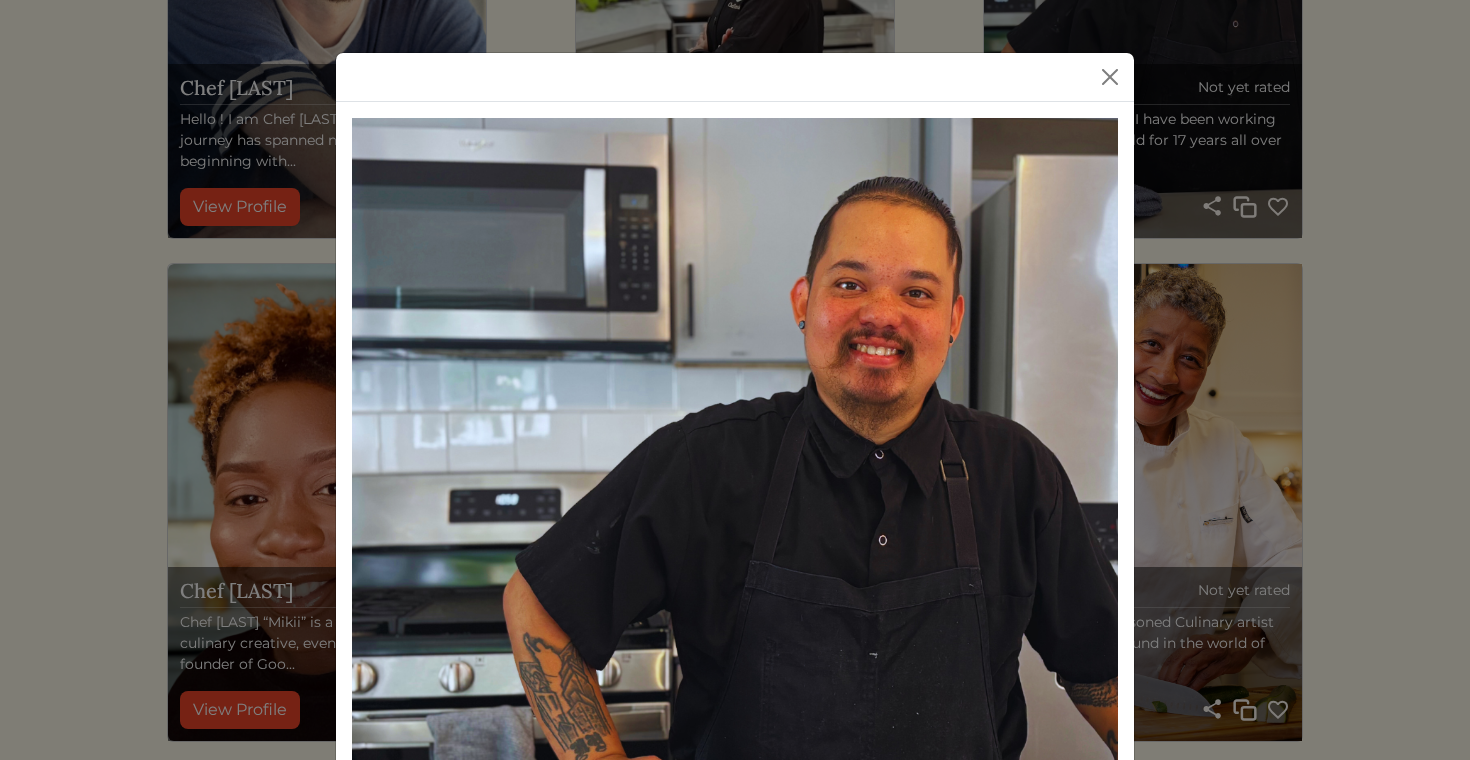 scroll, scrollTop: 30, scrollLeft: 0, axis: vertical 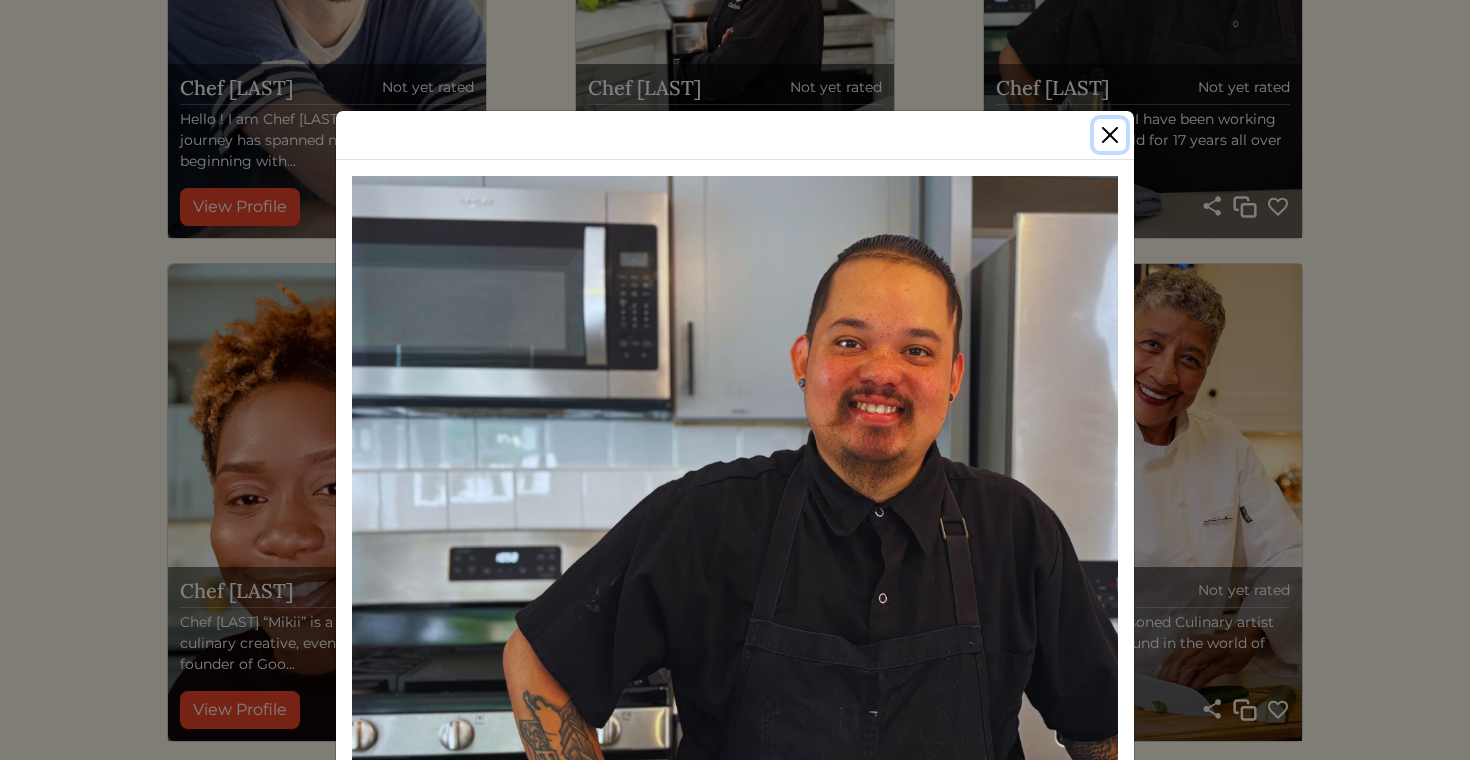 click at bounding box center (1110, 135) 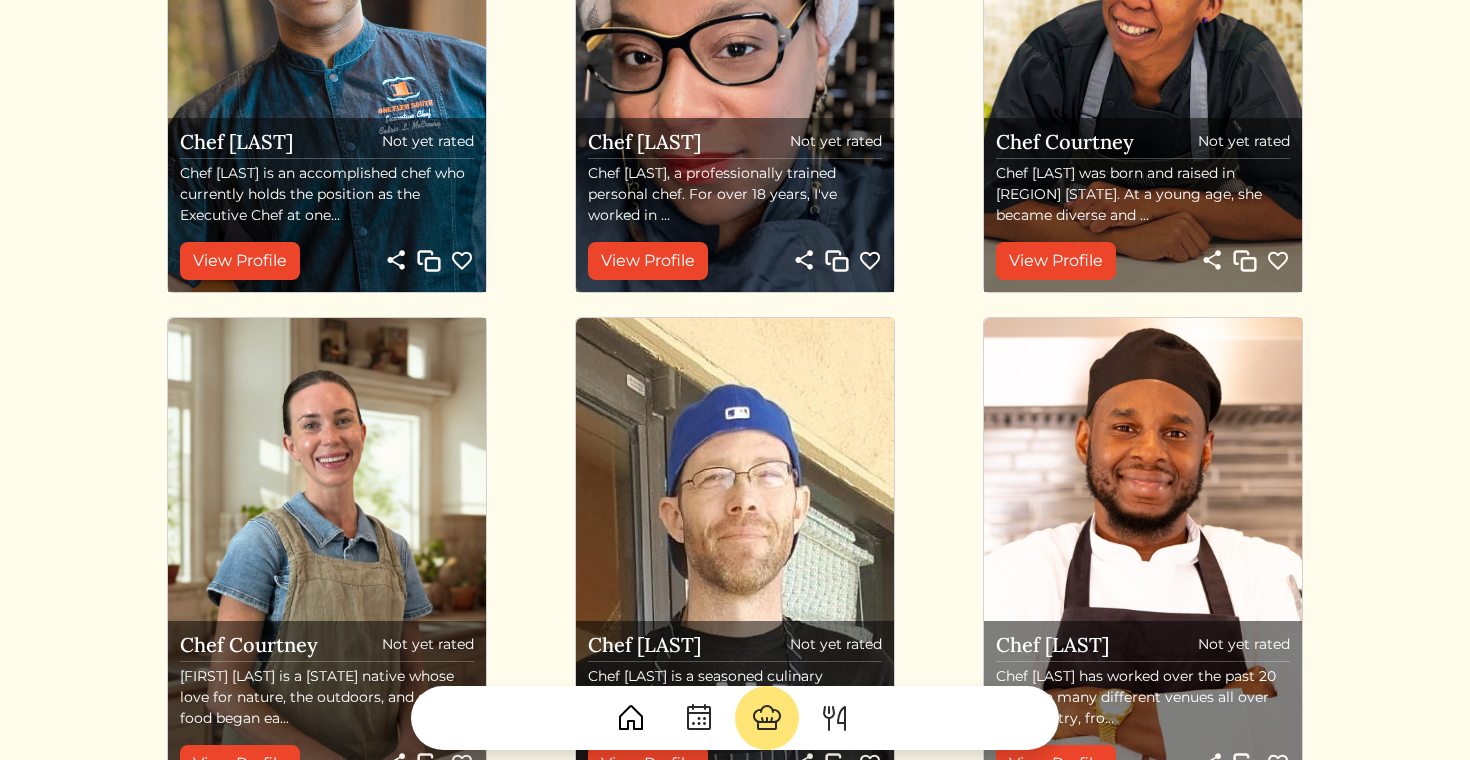 scroll, scrollTop: 0, scrollLeft: 0, axis: both 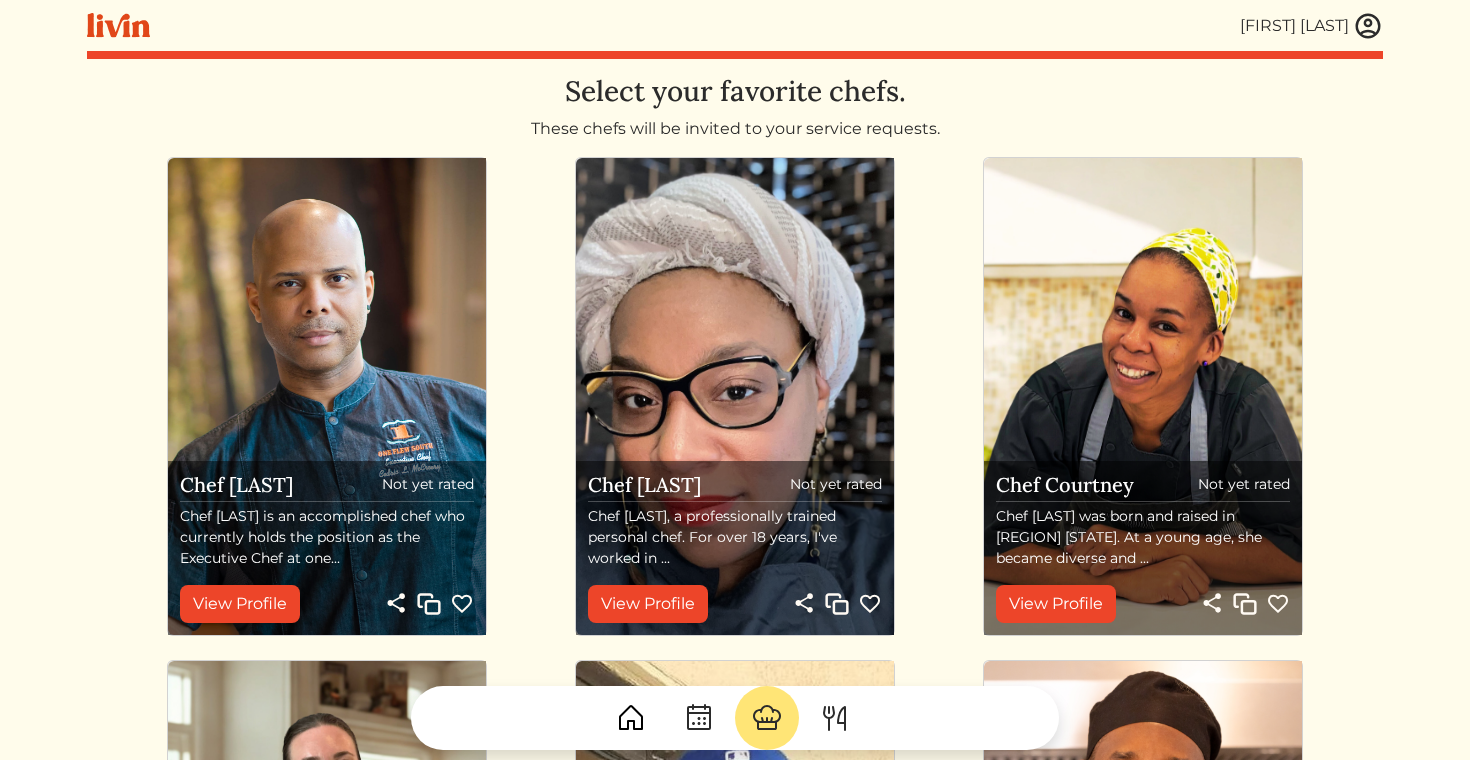 click at bounding box center (1368, 26) 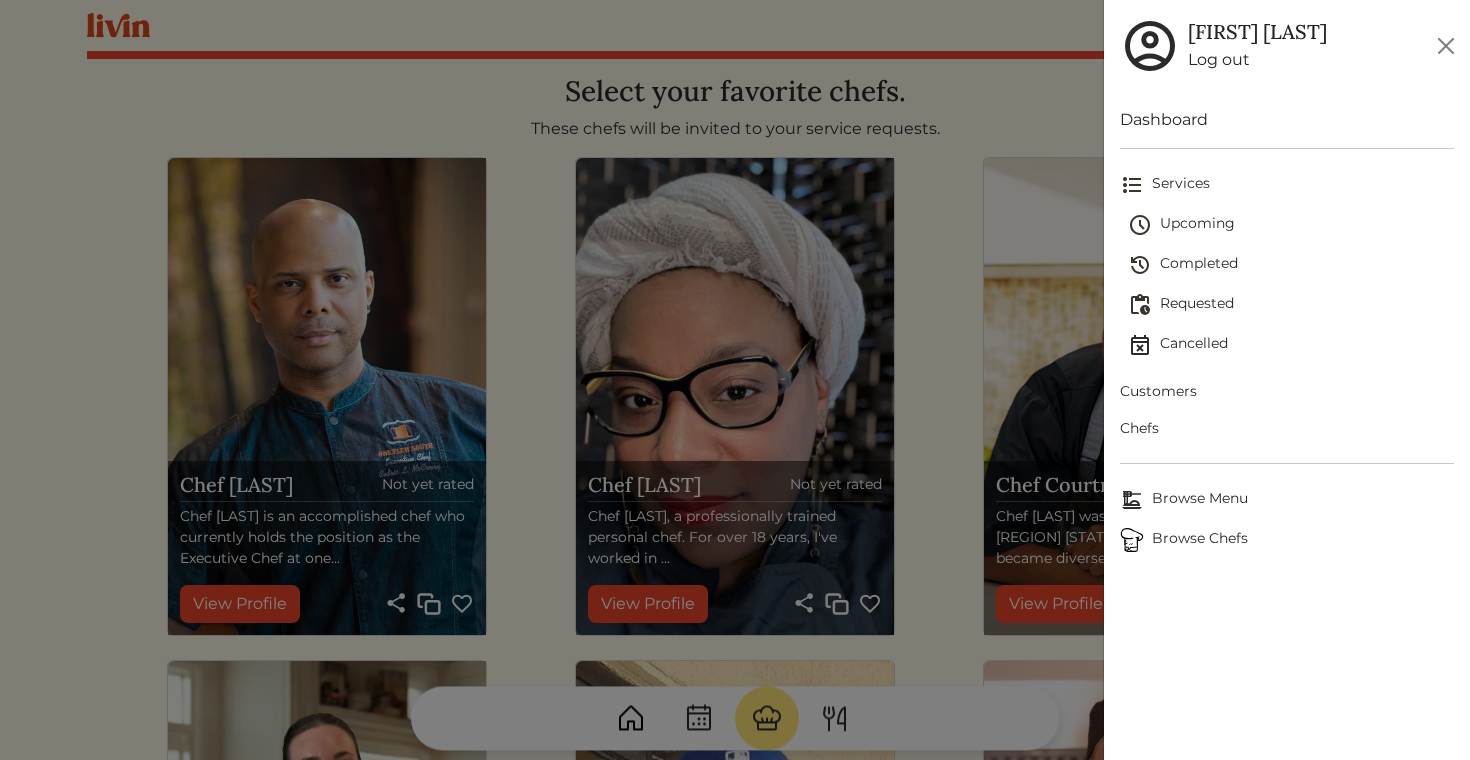 click on "Customers" at bounding box center [1287, 391] 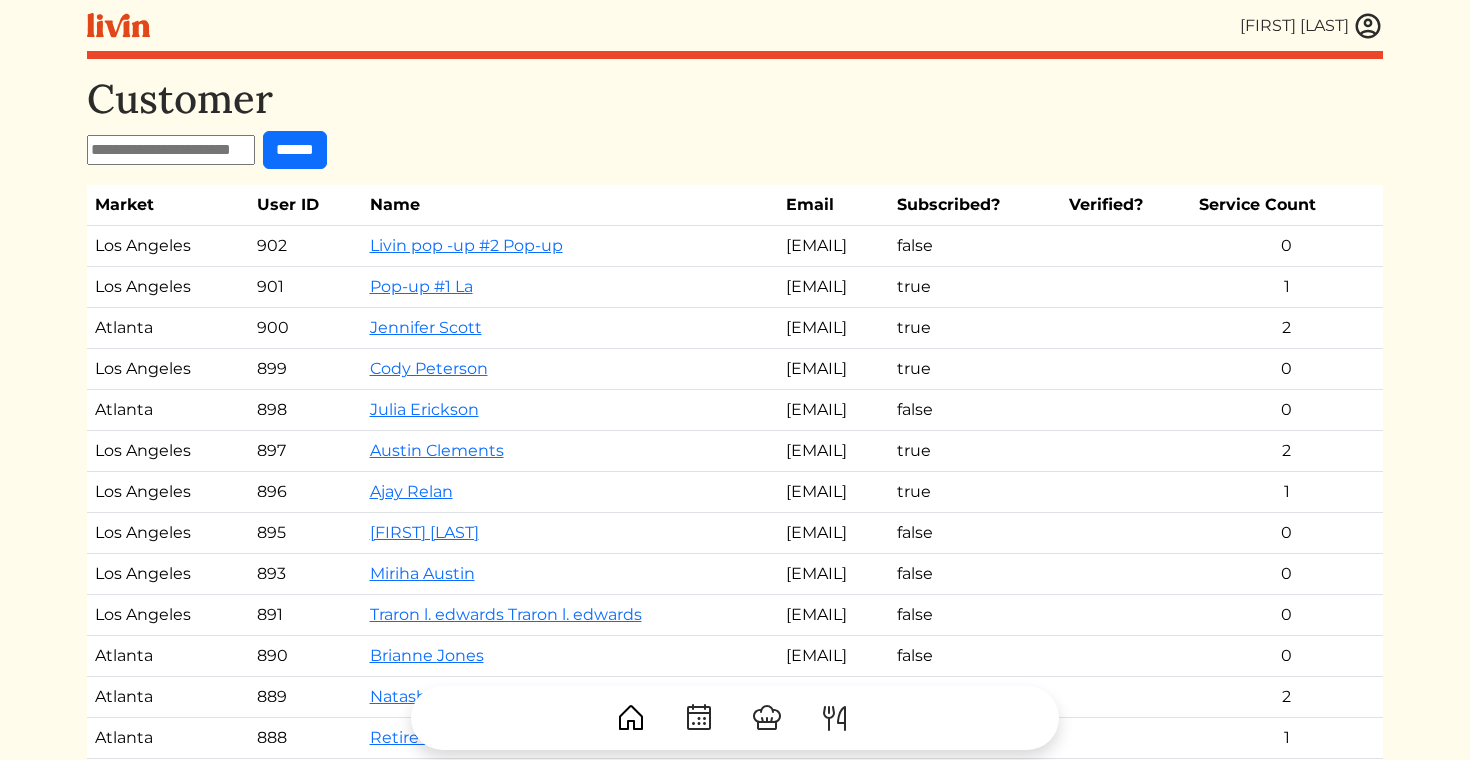 click at bounding box center [171, 150] 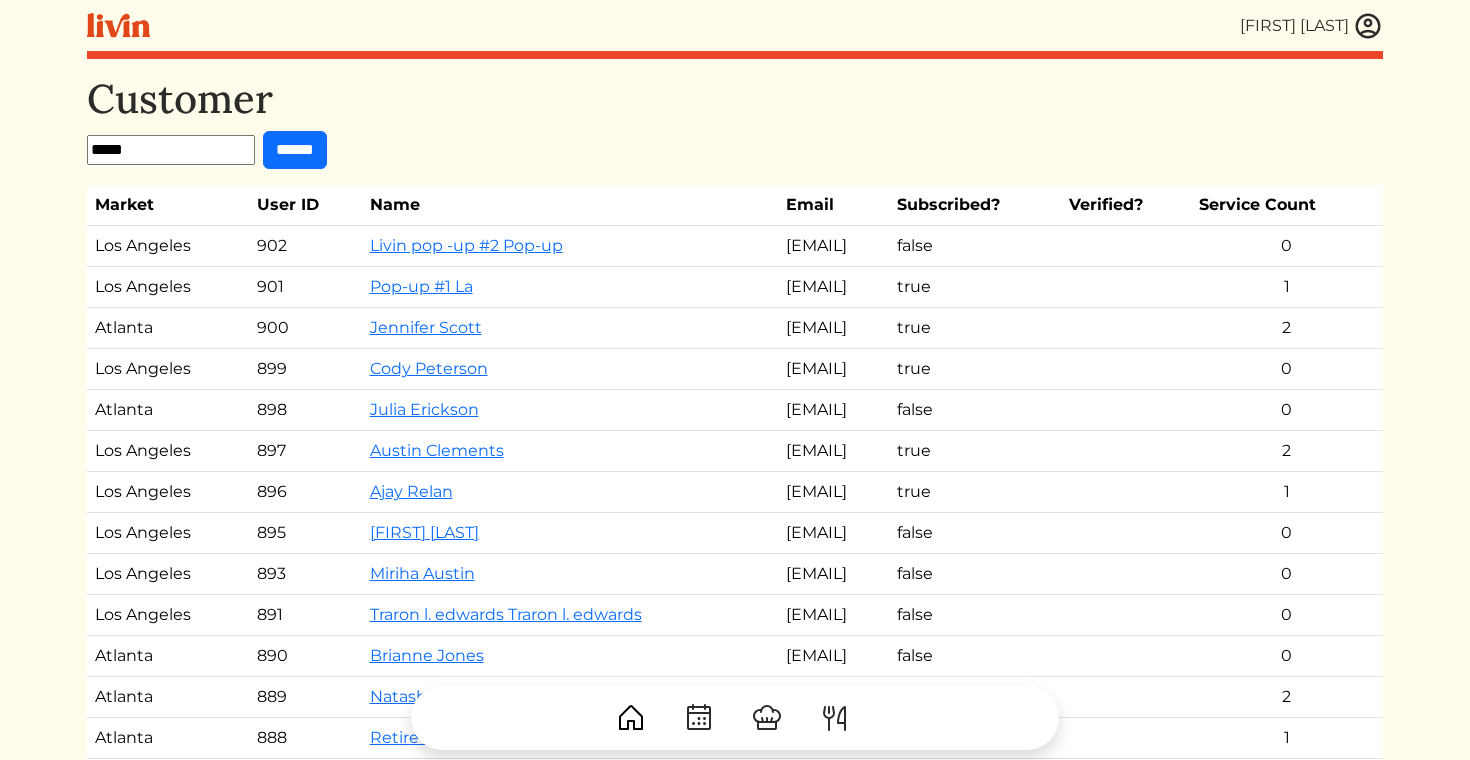 type on "*****" 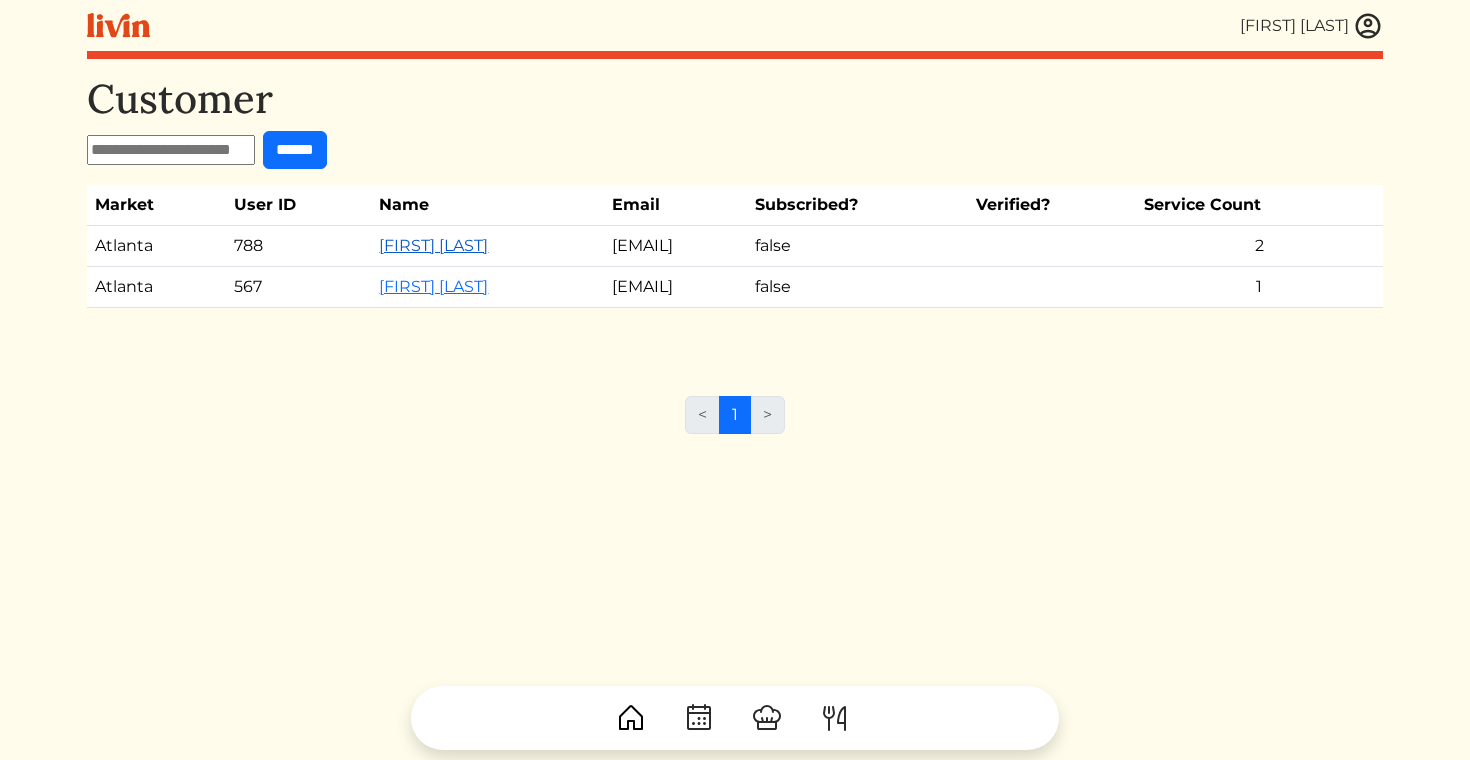click on "Nakul Warrier" at bounding box center (433, 245) 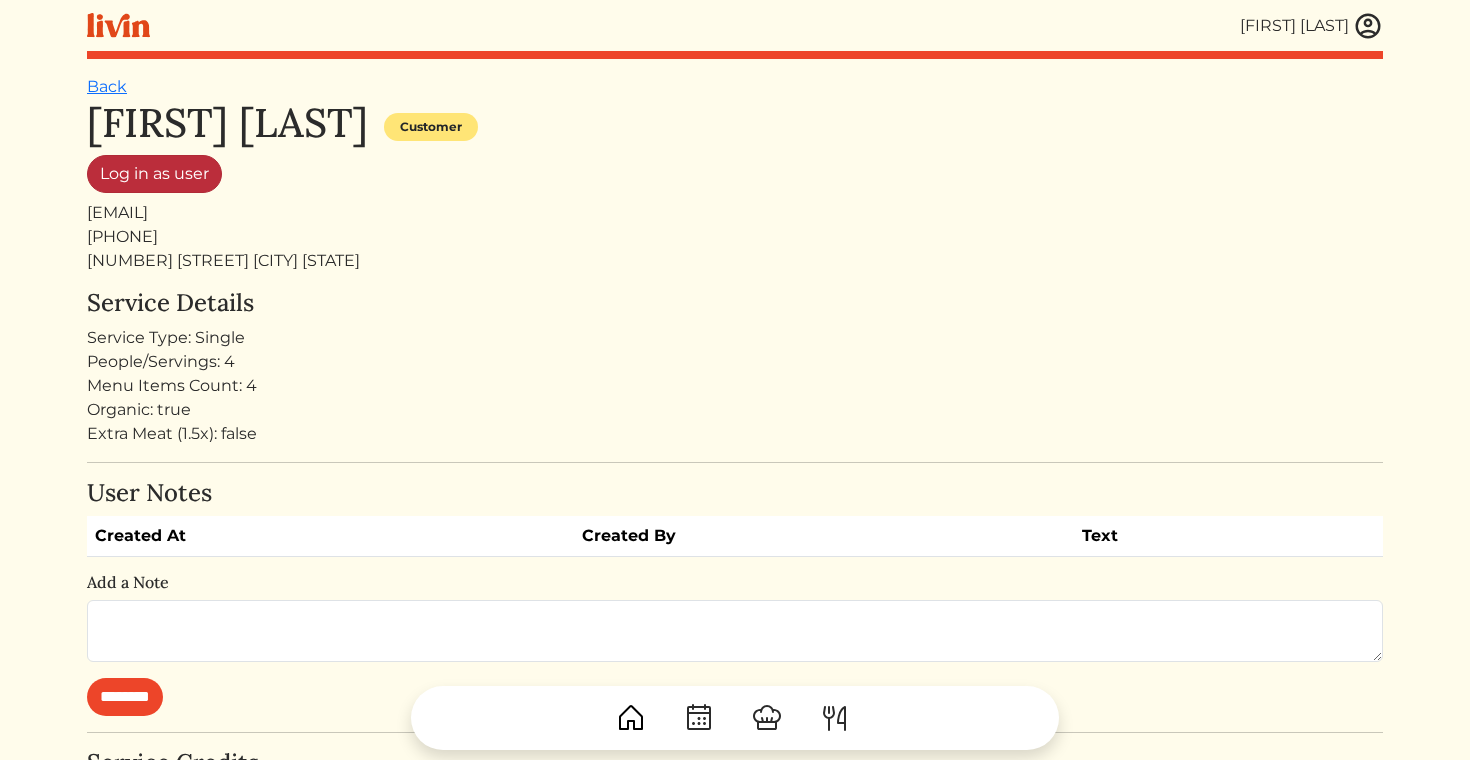 click on "Log in as user" at bounding box center [154, 174] 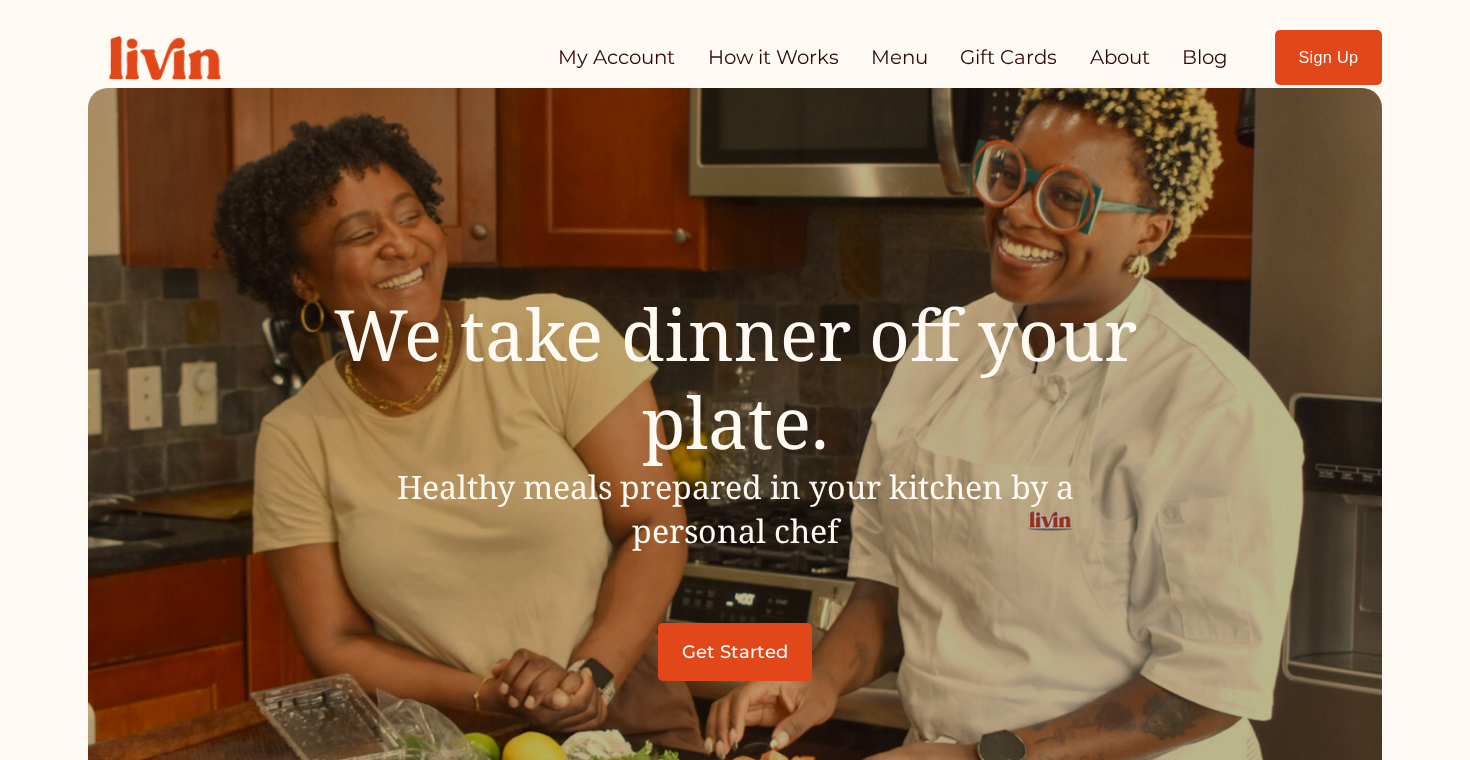 scroll, scrollTop: 0, scrollLeft: 0, axis: both 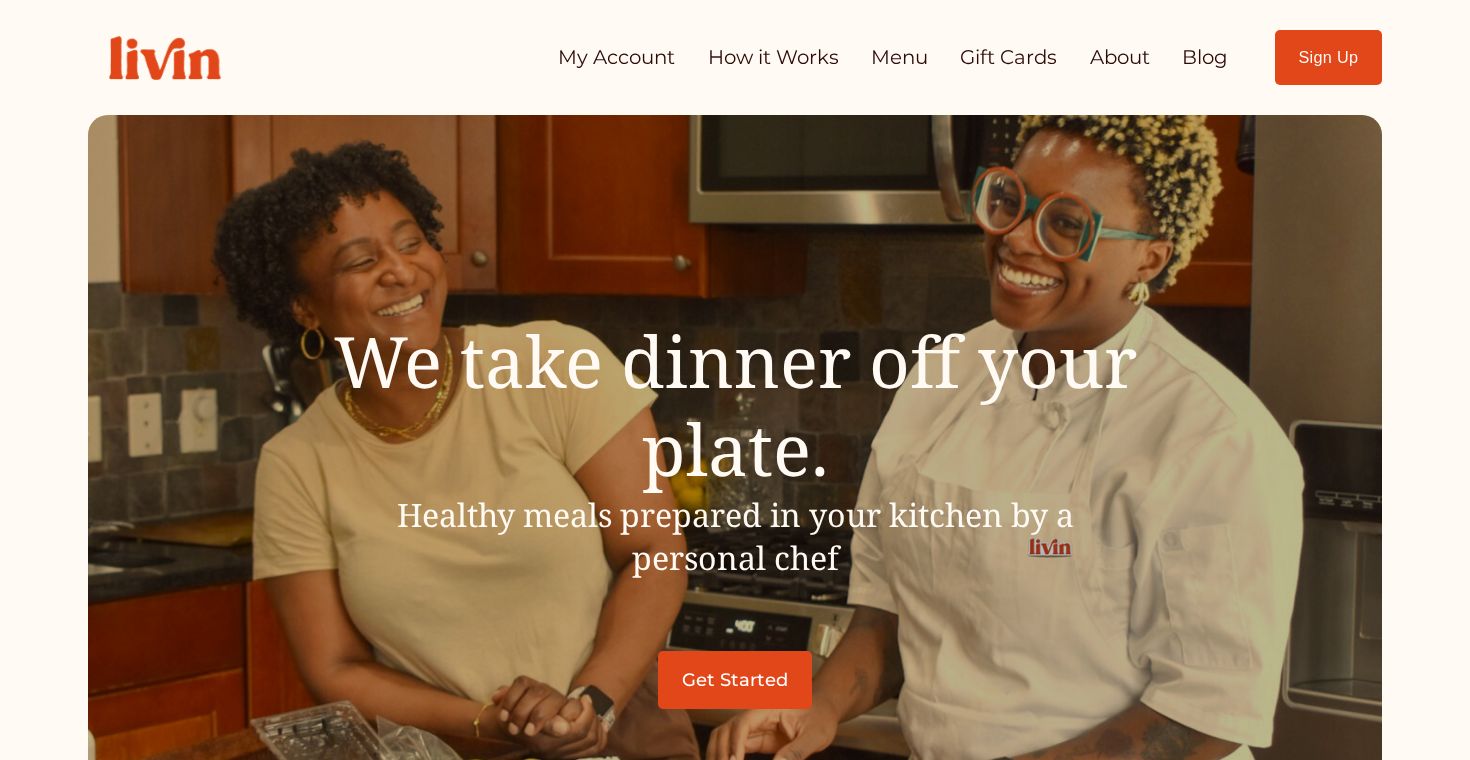 click on "Sign Up" at bounding box center (1328, 57) 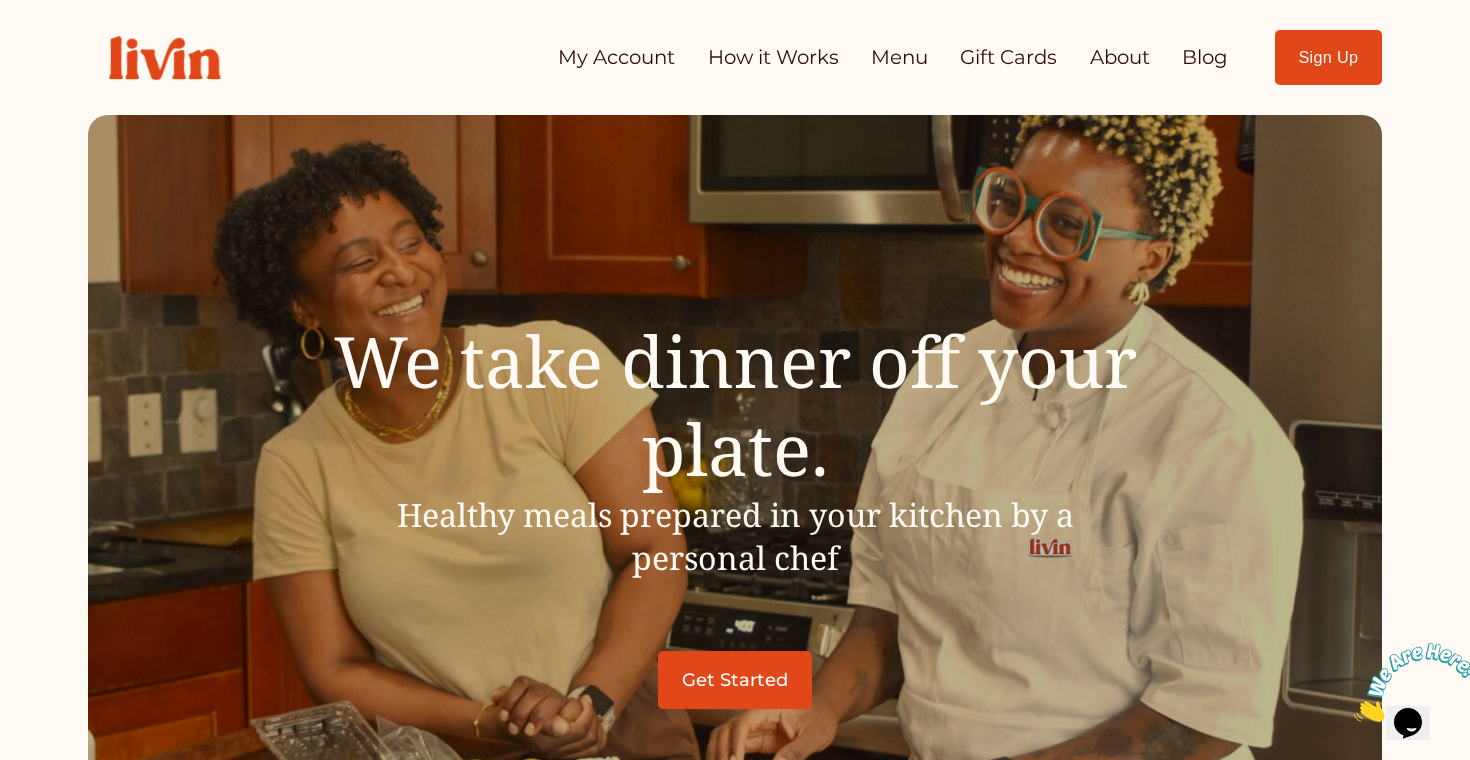 scroll, scrollTop: 0, scrollLeft: 0, axis: both 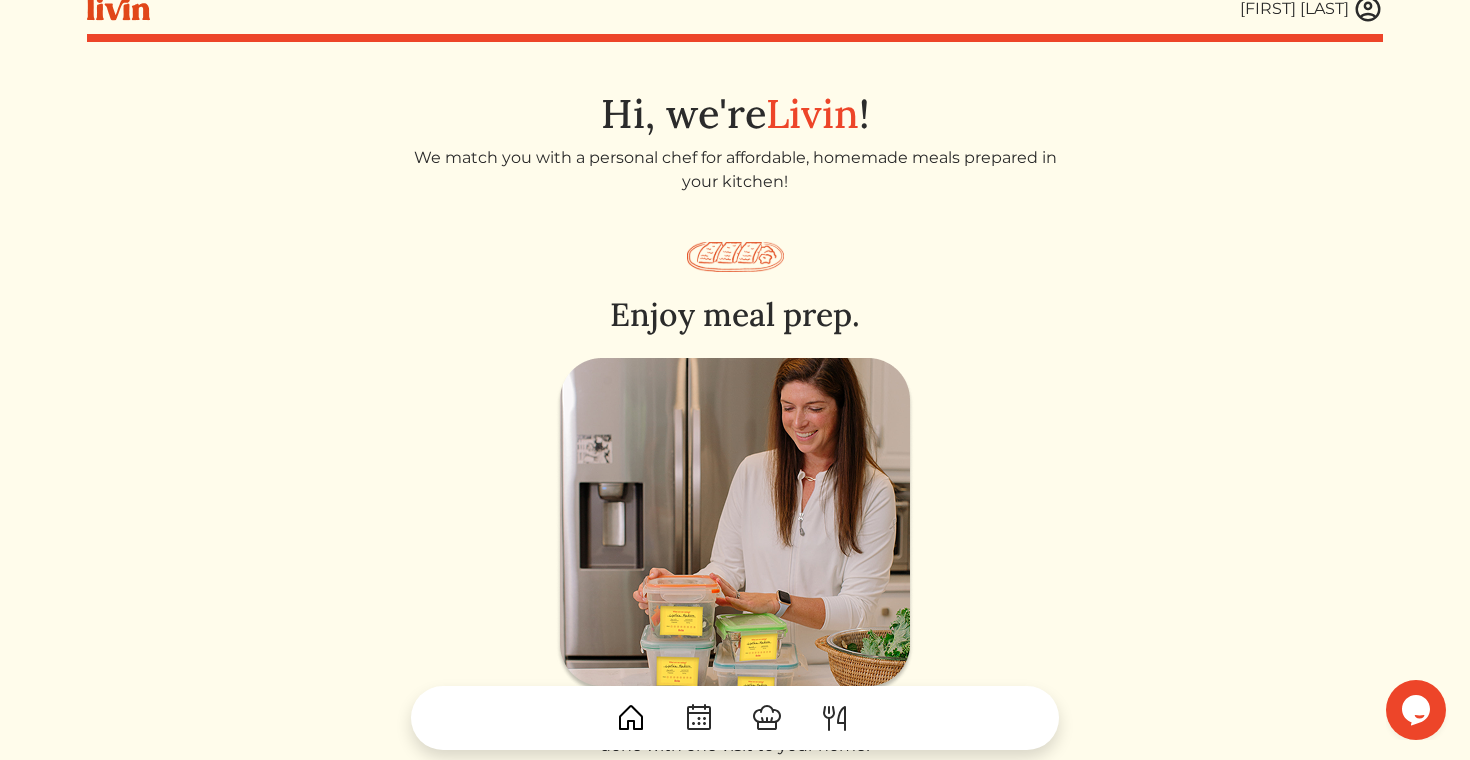 click at bounding box center [1368, 9] 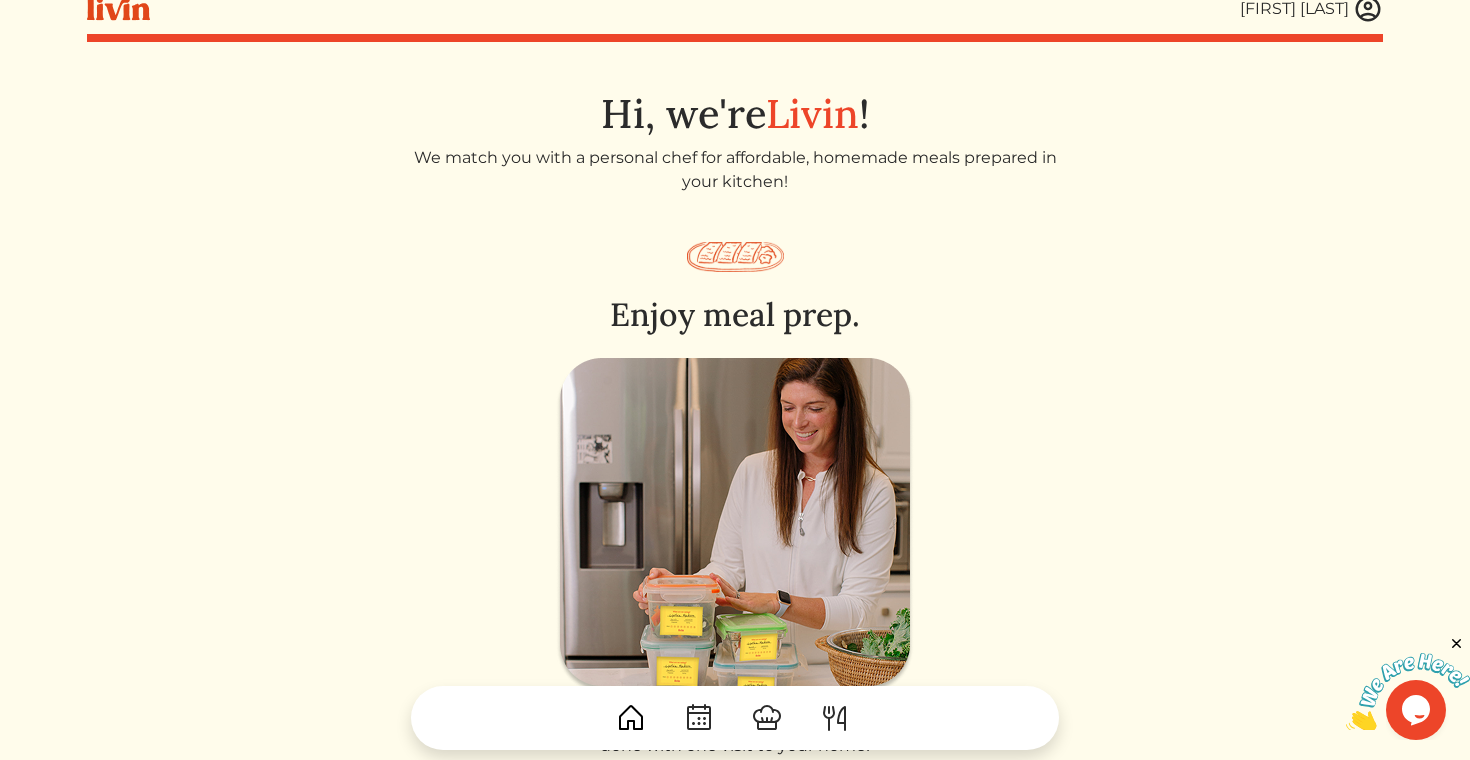 scroll, scrollTop: 0, scrollLeft: 0, axis: both 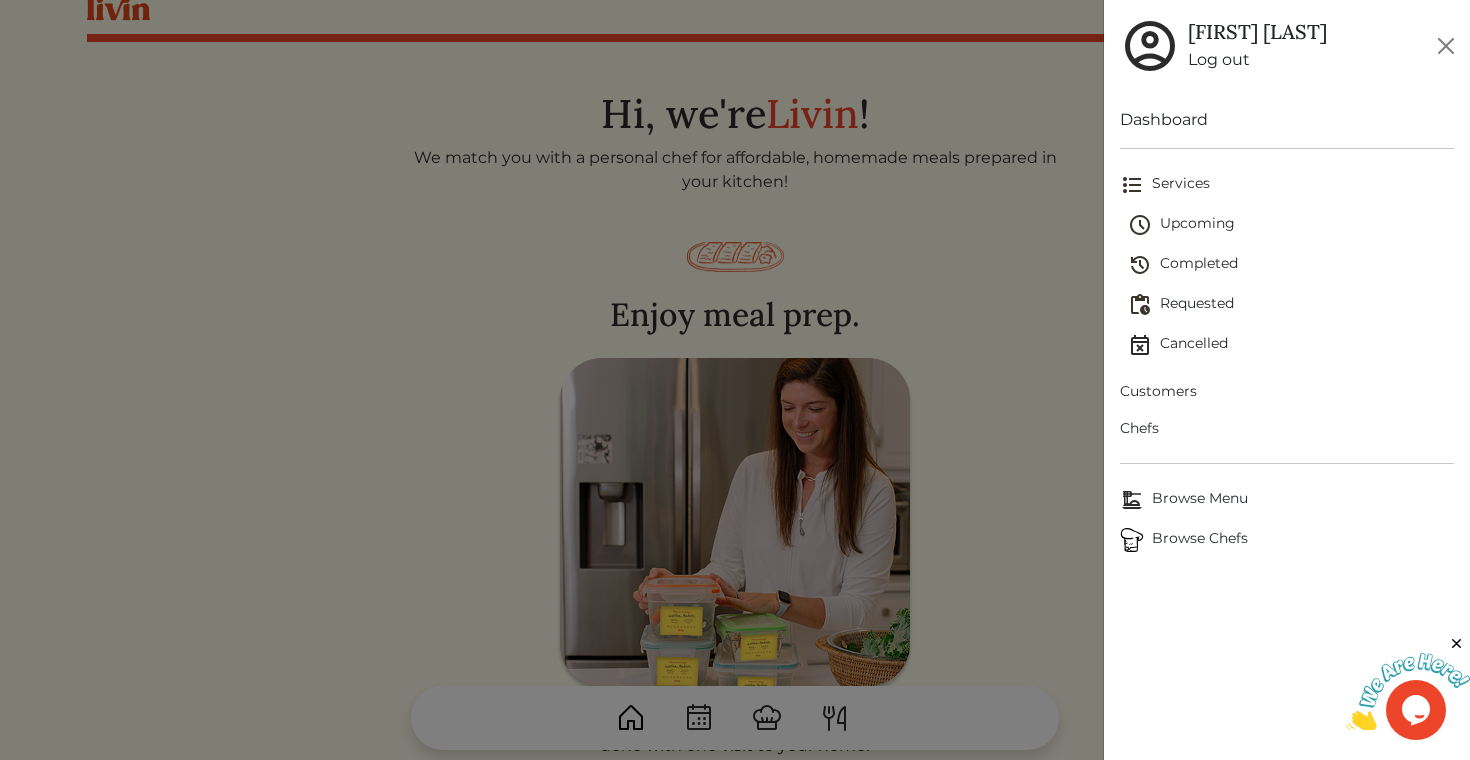 click on "Log out" at bounding box center (1257, 60) 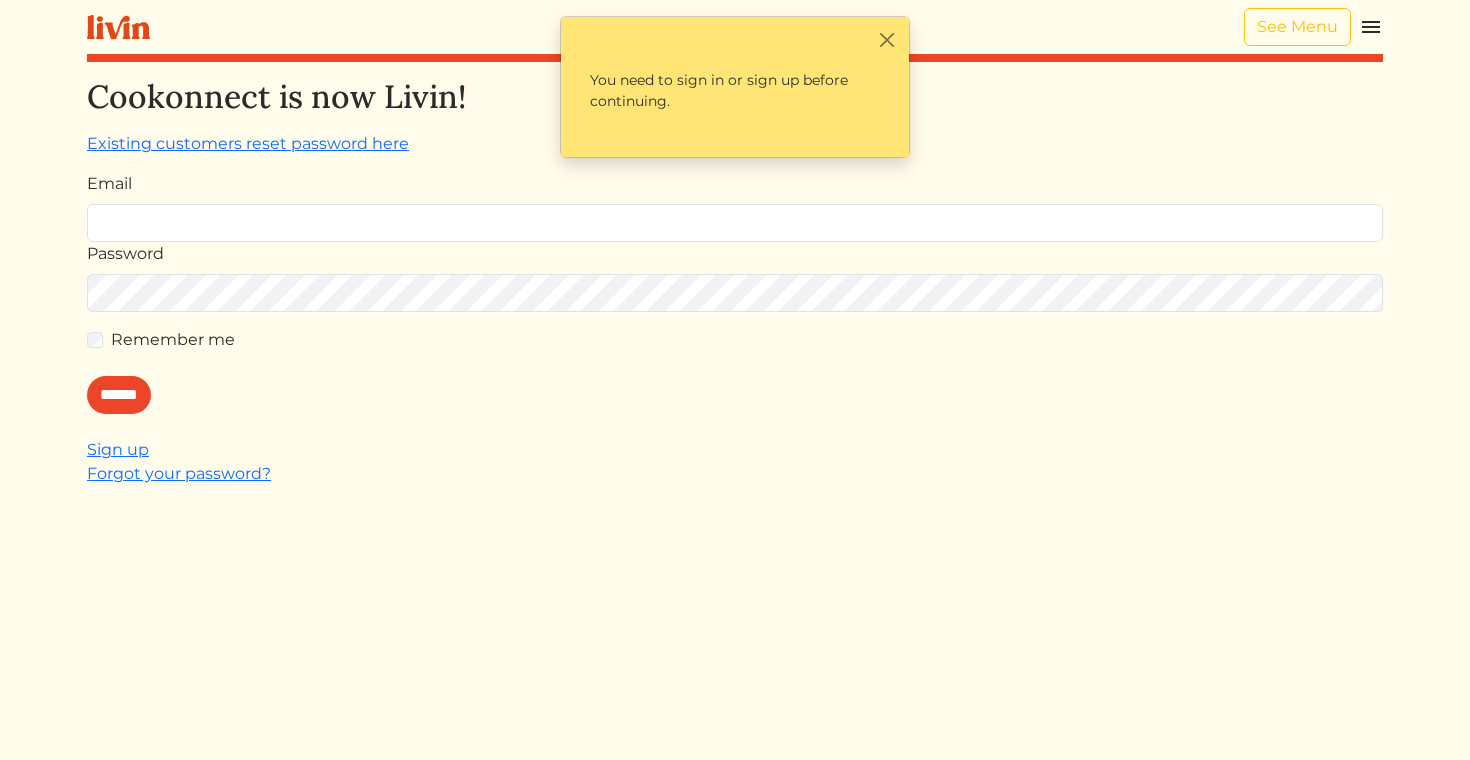 scroll, scrollTop: 0, scrollLeft: 0, axis: both 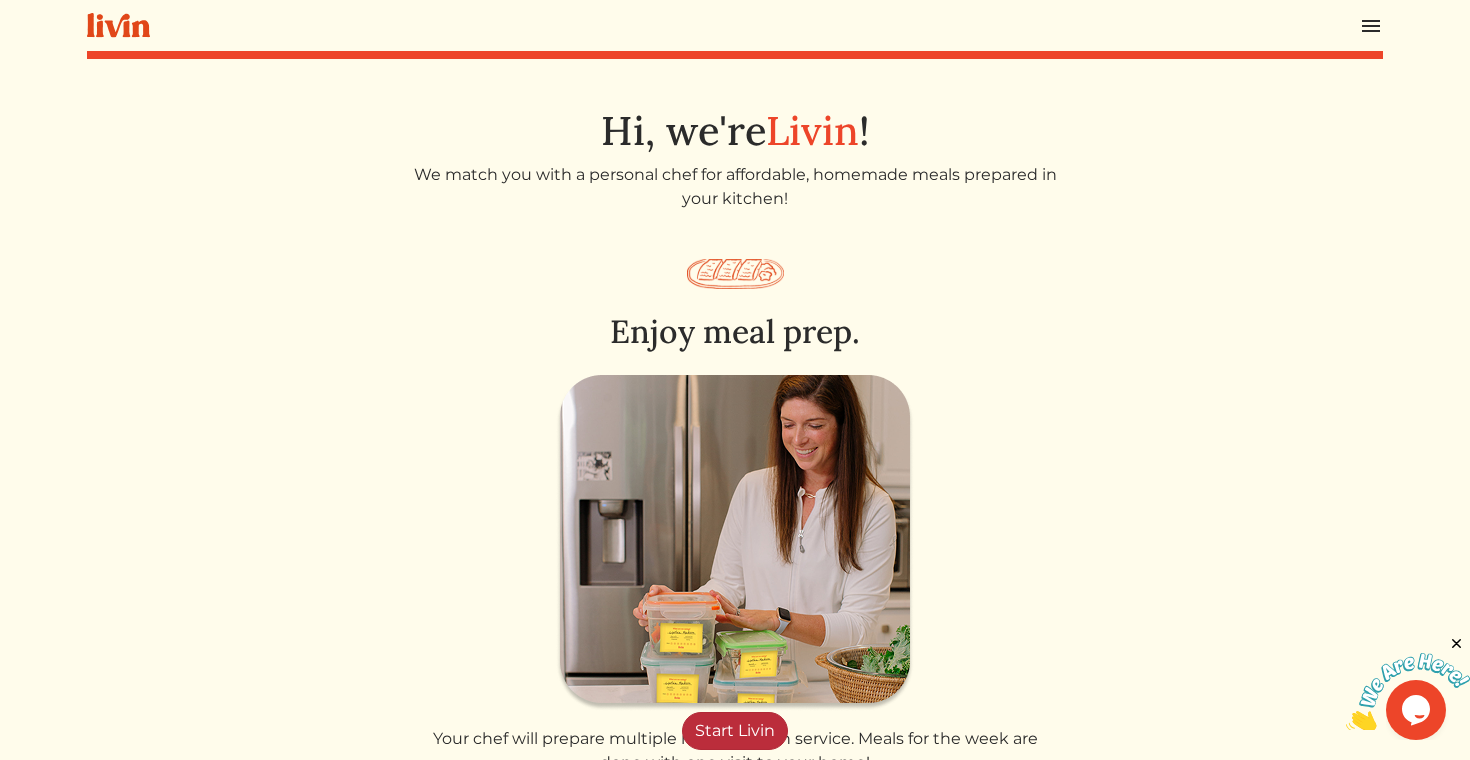 click on "Start Livin" at bounding box center (735, 731) 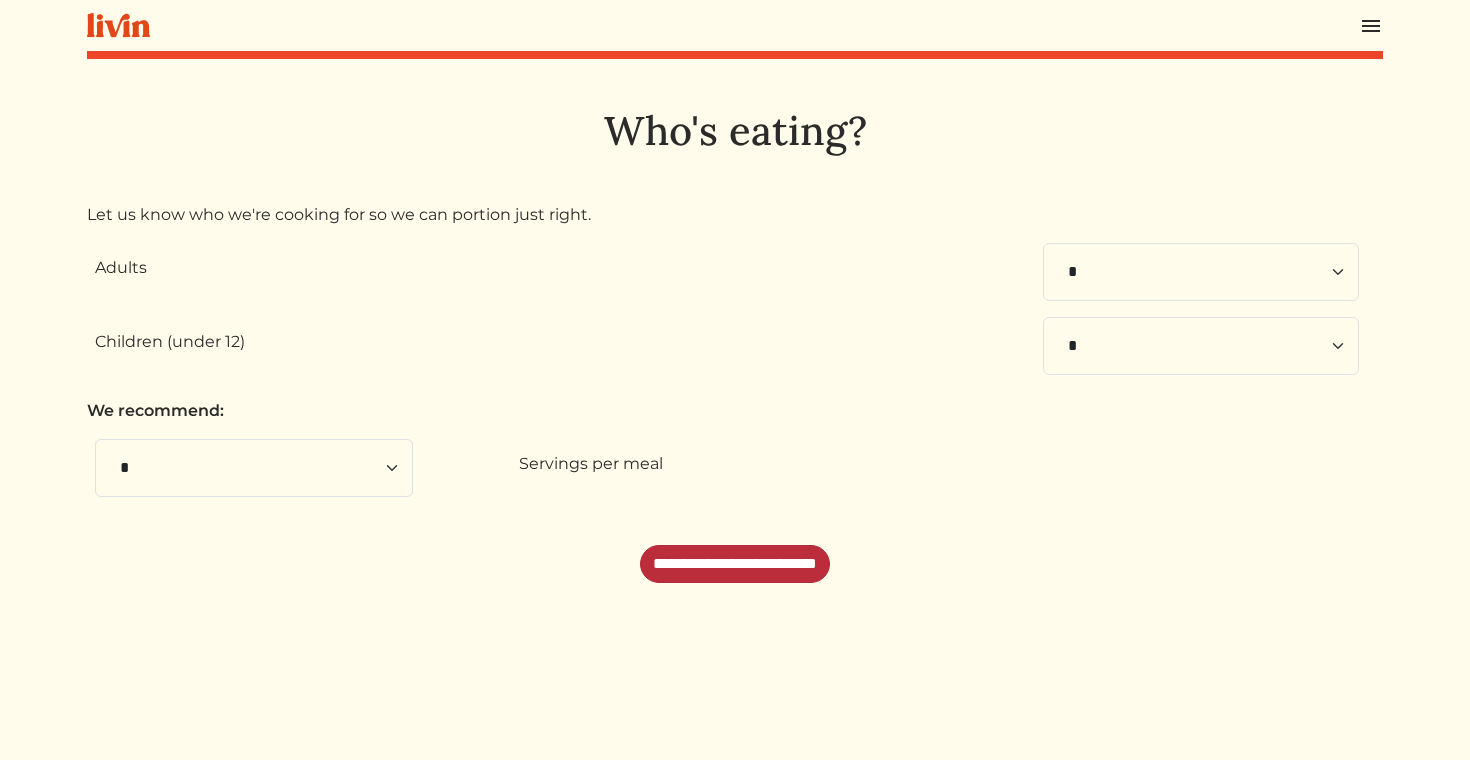 click on "**********" at bounding box center (735, 564) 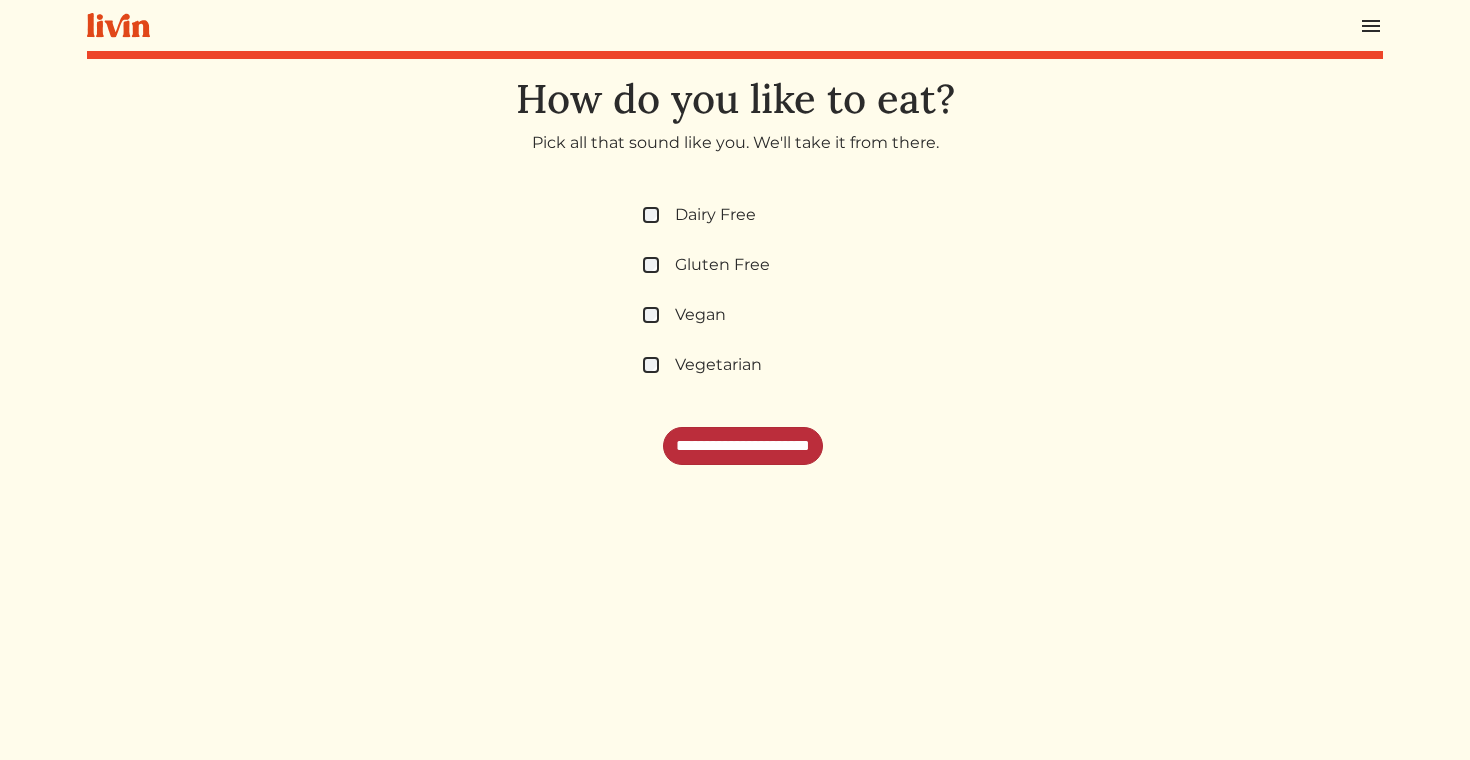 scroll, scrollTop: 0, scrollLeft: 0, axis: both 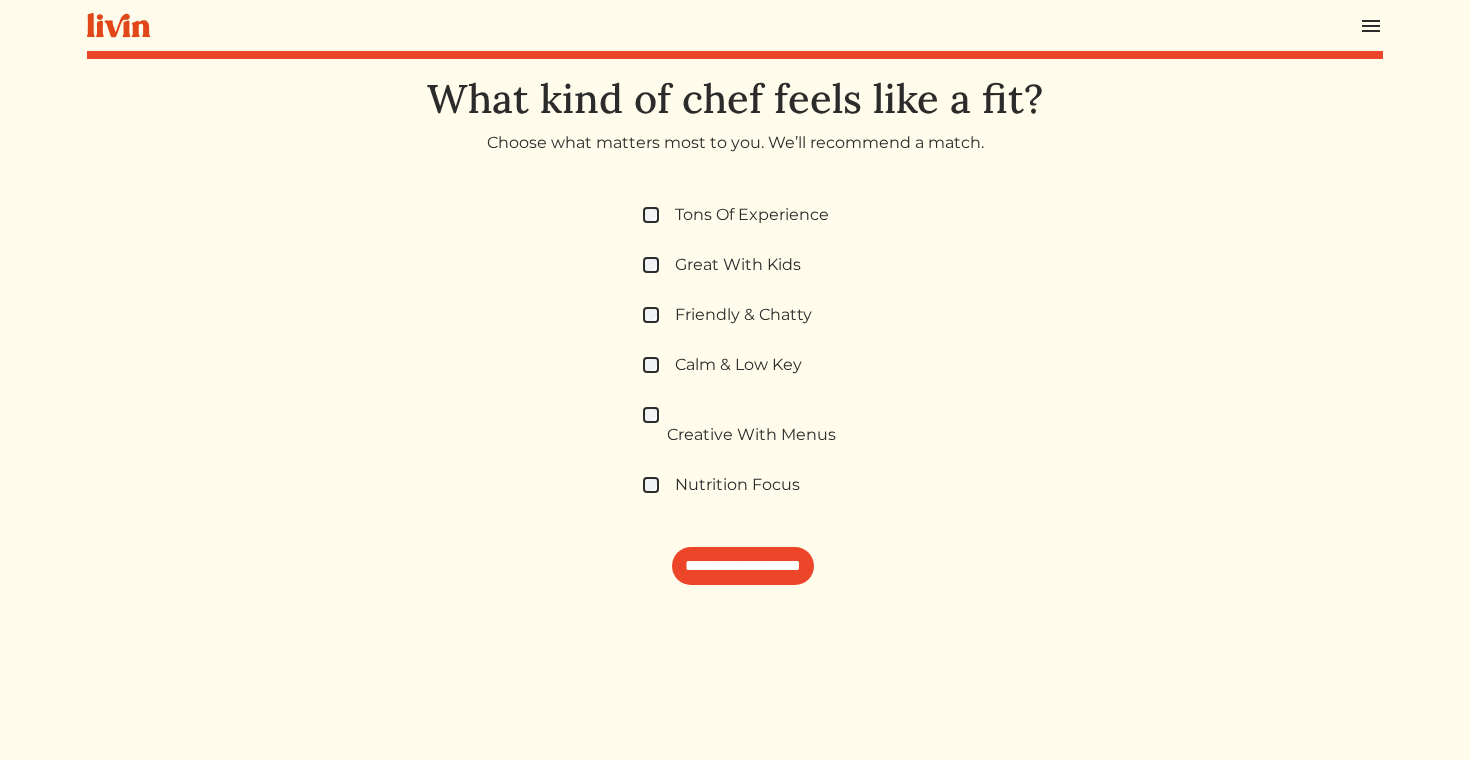click on "**********" at bounding box center [743, 394] 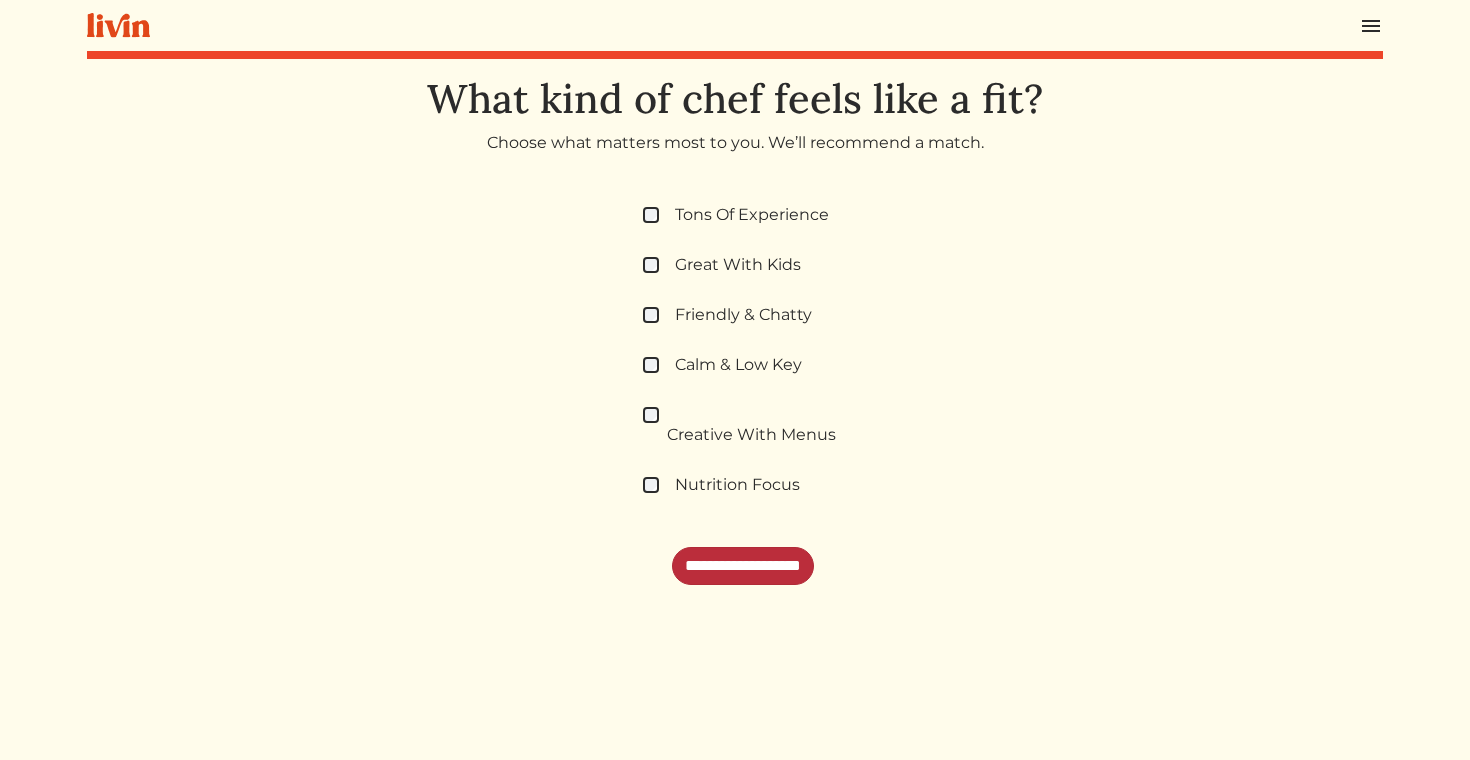 click on "**********" at bounding box center (743, 566) 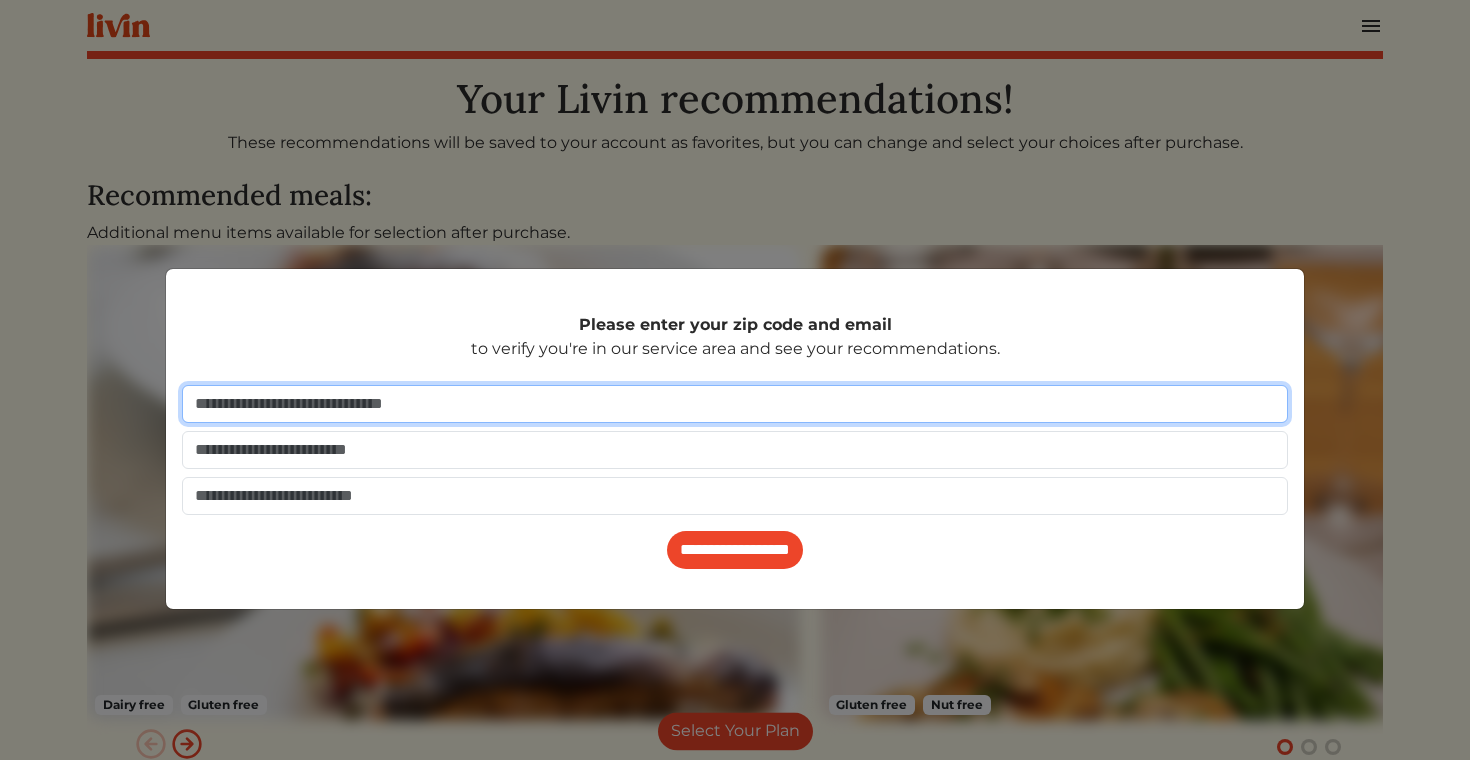 click at bounding box center [735, 404] 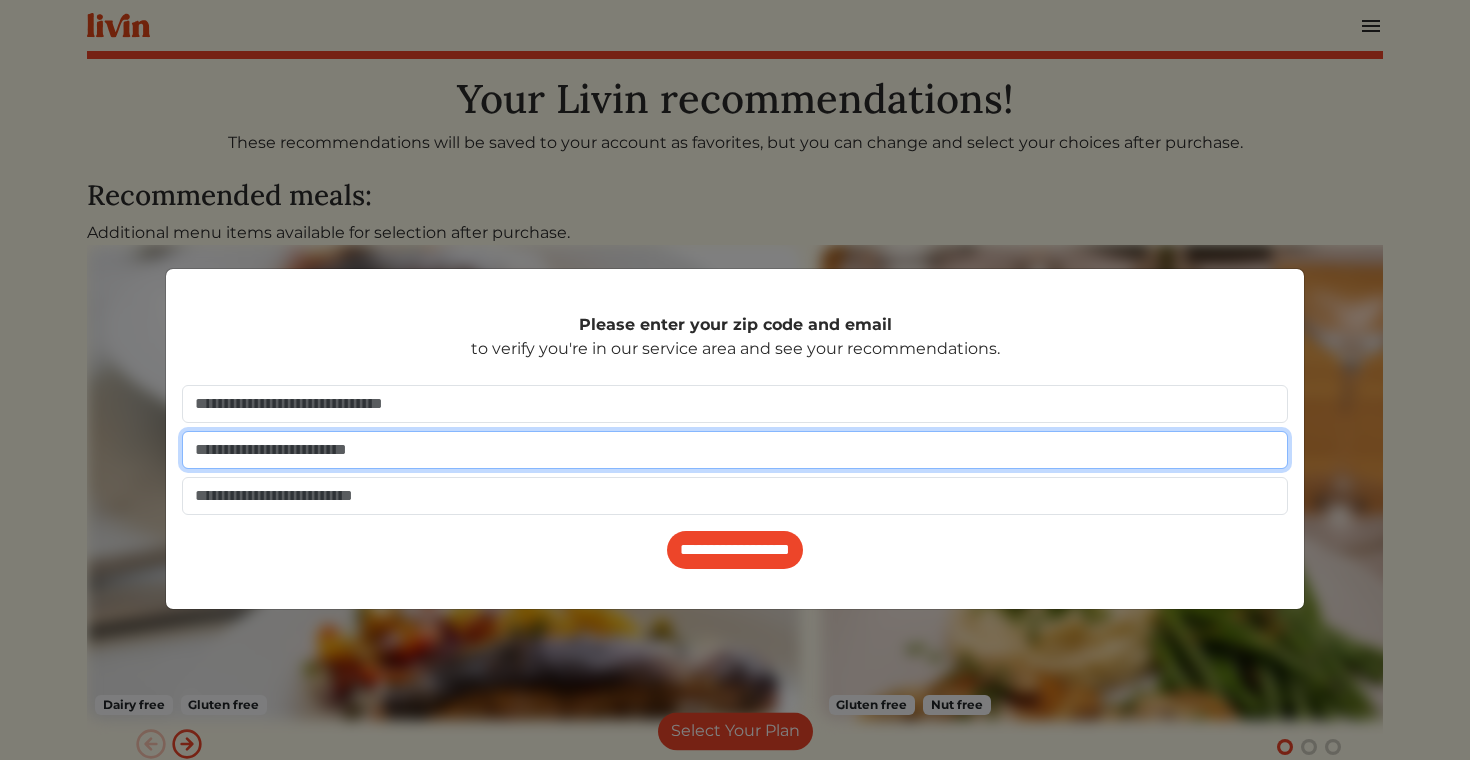 click at bounding box center (735, 450) 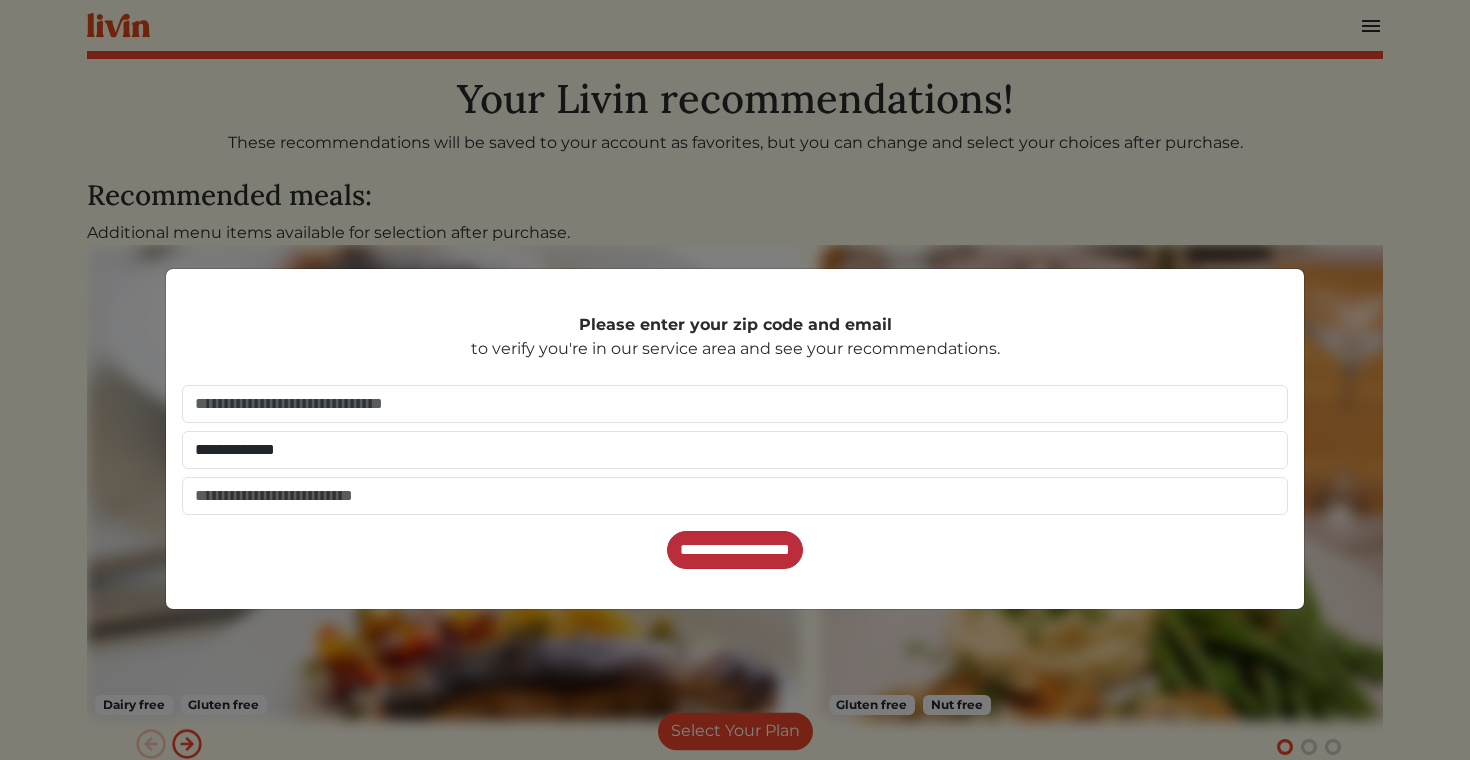 click on "**********" at bounding box center [735, 550] 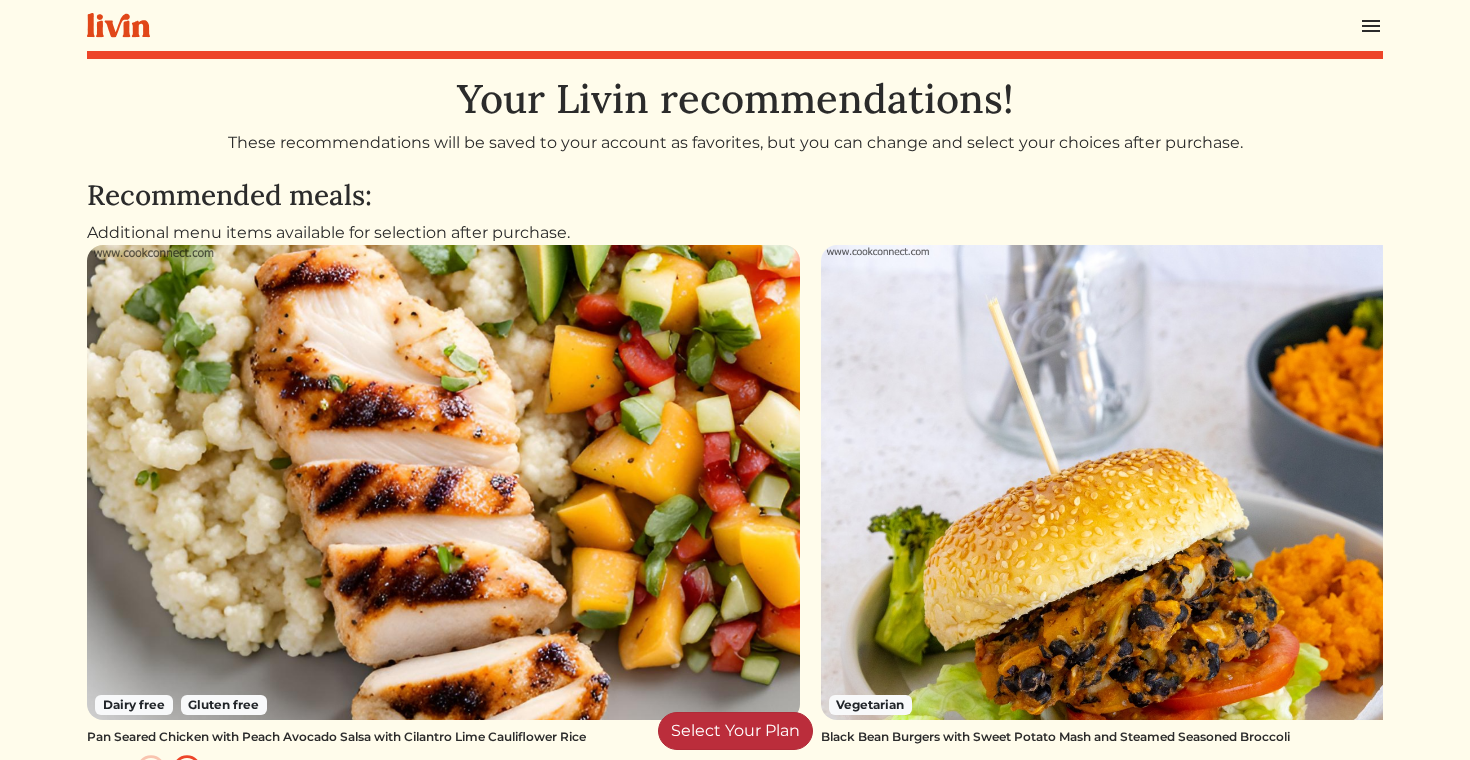 click on "Select Your Plan" at bounding box center [735, 731] 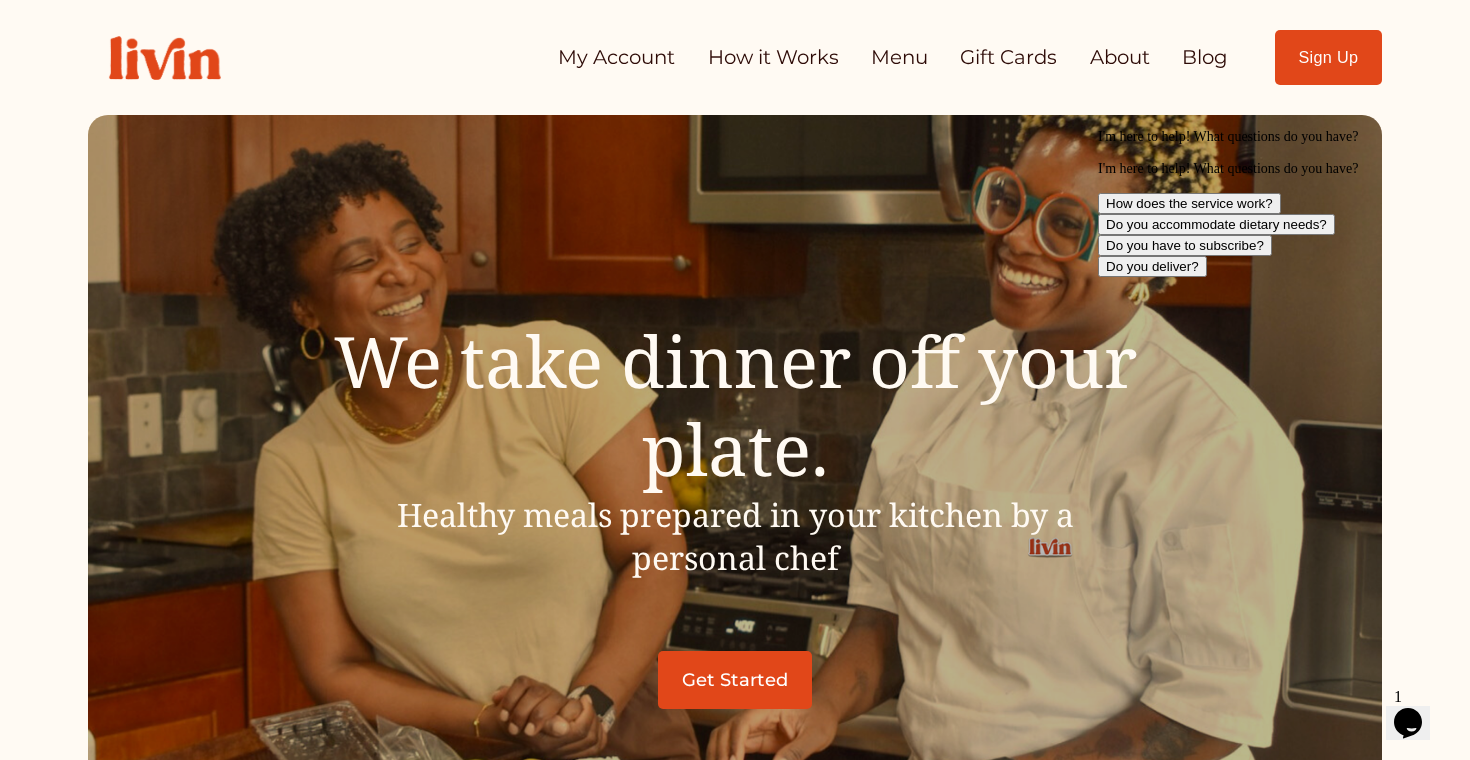 scroll, scrollTop: 0, scrollLeft: 0, axis: both 